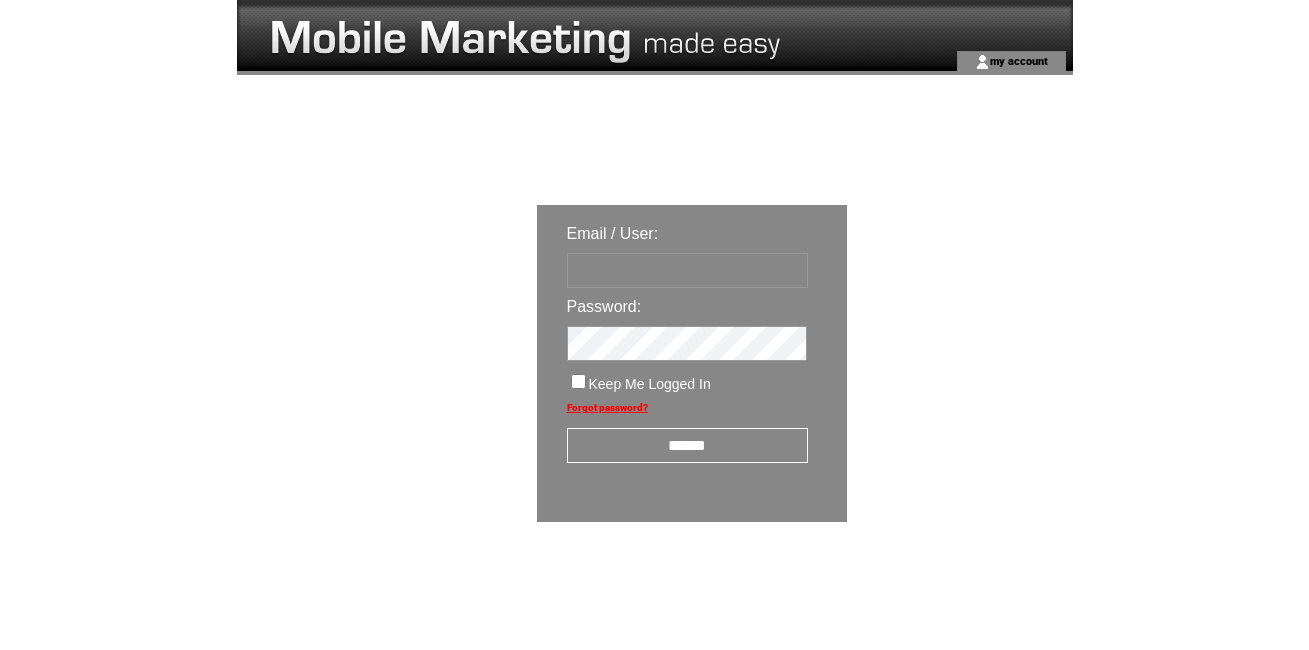 scroll, scrollTop: 0, scrollLeft: 0, axis: both 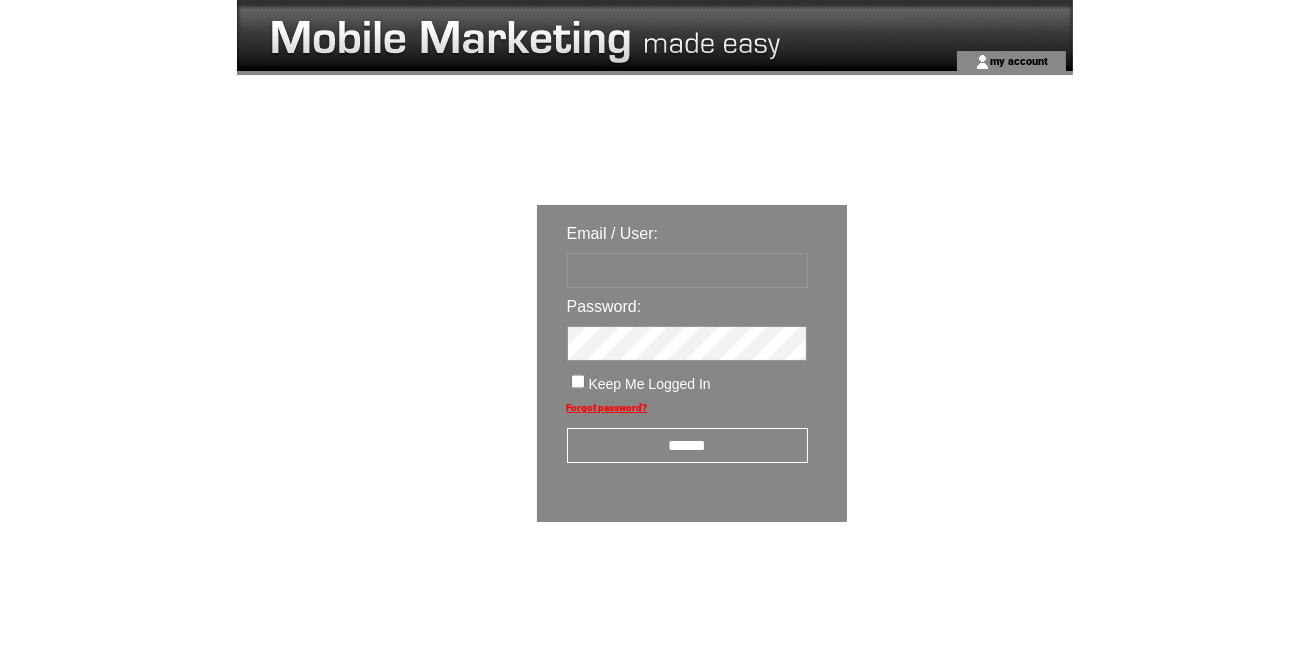 type on "********" 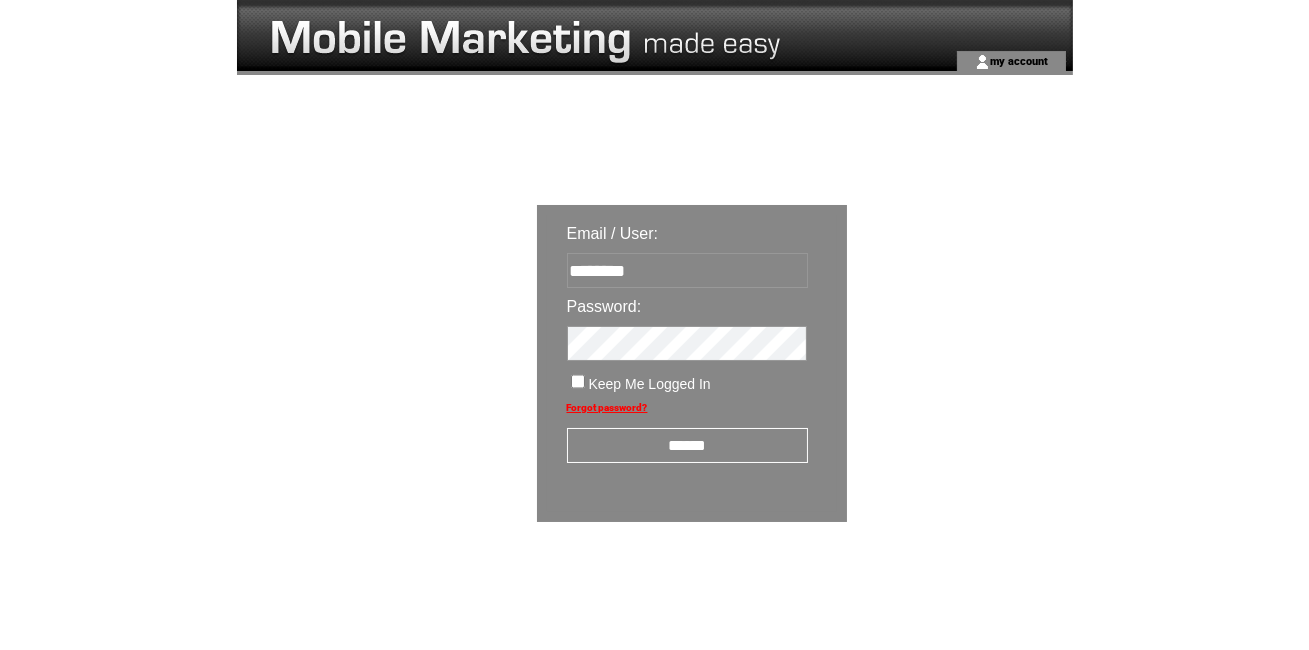 click on "******" at bounding box center (687, 445) 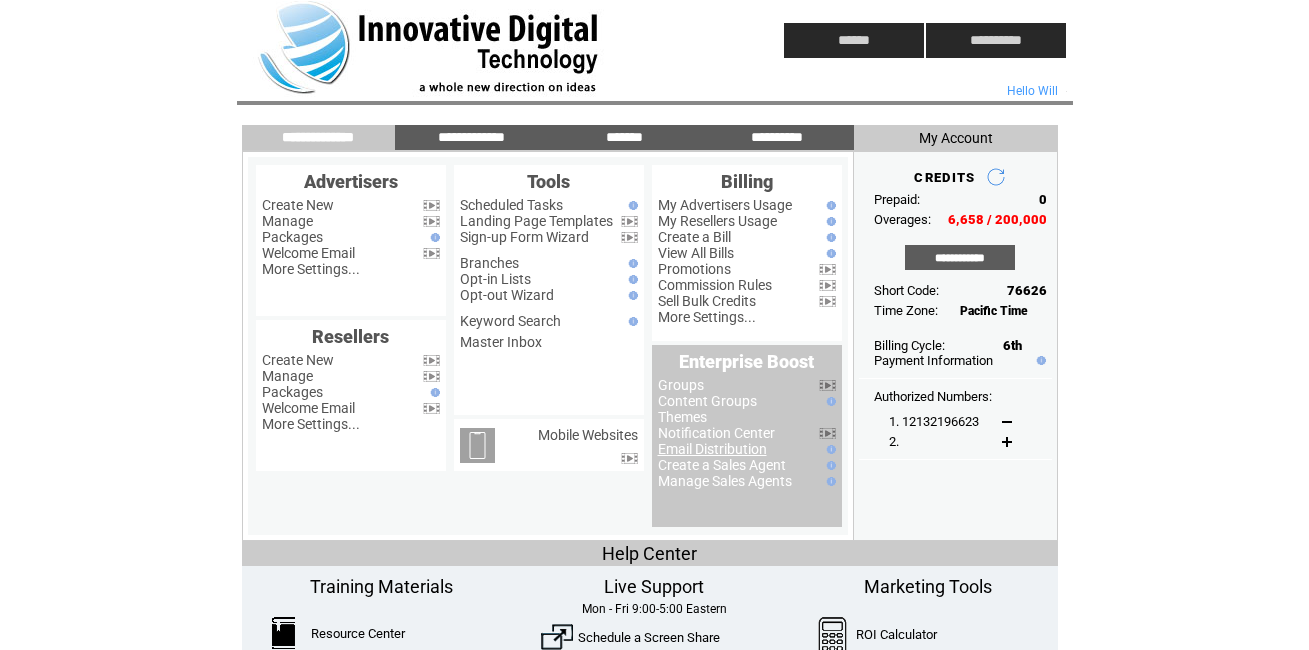 scroll, scrollTop: 0, scrollLeft: 0, axis: both 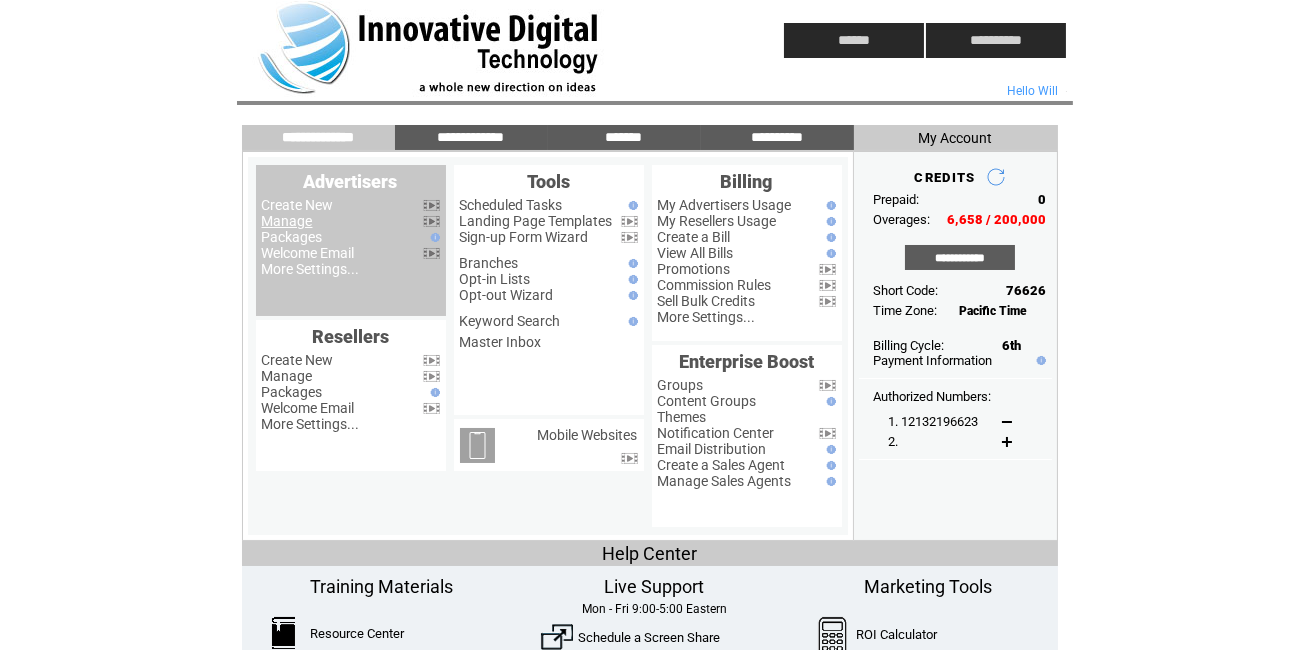 click on "Manage" at bounding box center (287, 221) 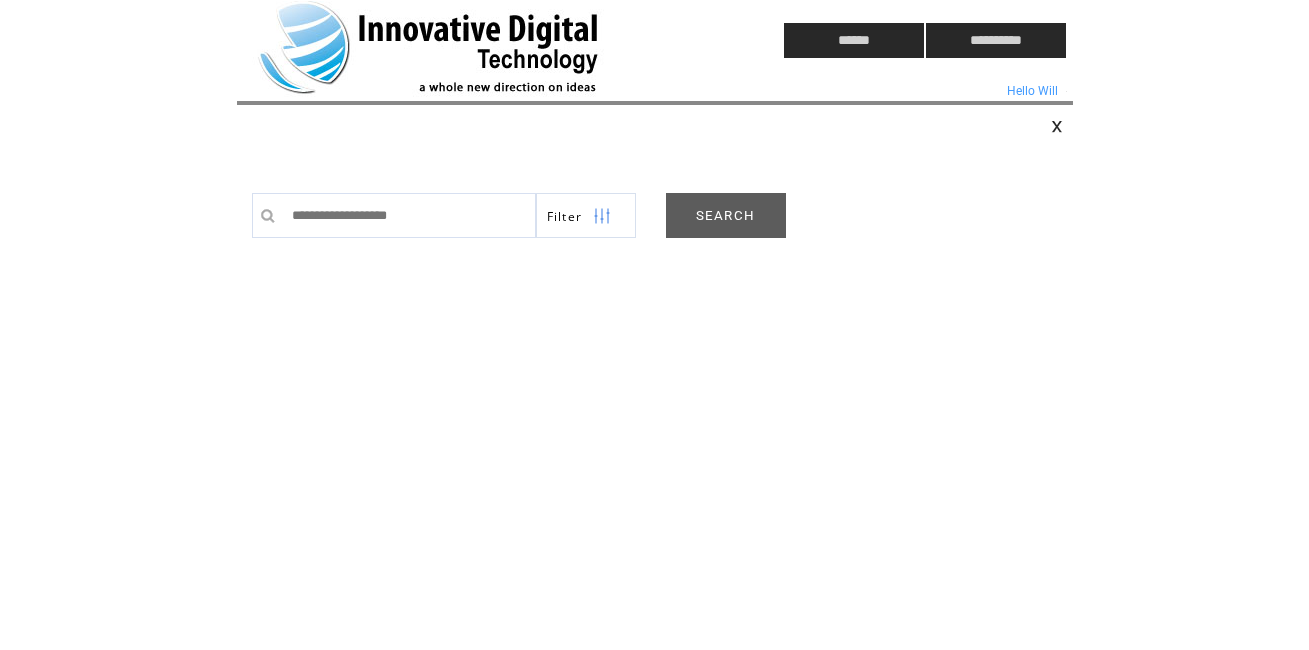 scroll, scrollTop: 0, scrollLeft: 0, axis: both 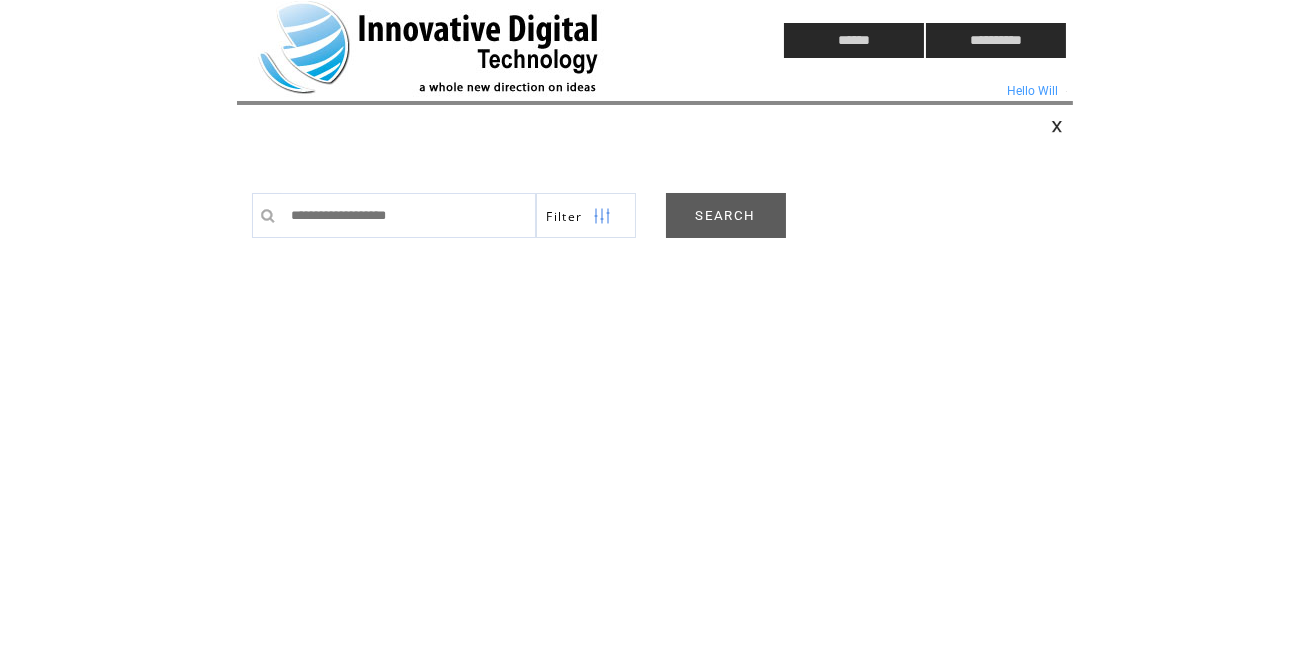 click on "SEARCH" at bounding box center [726, 215] 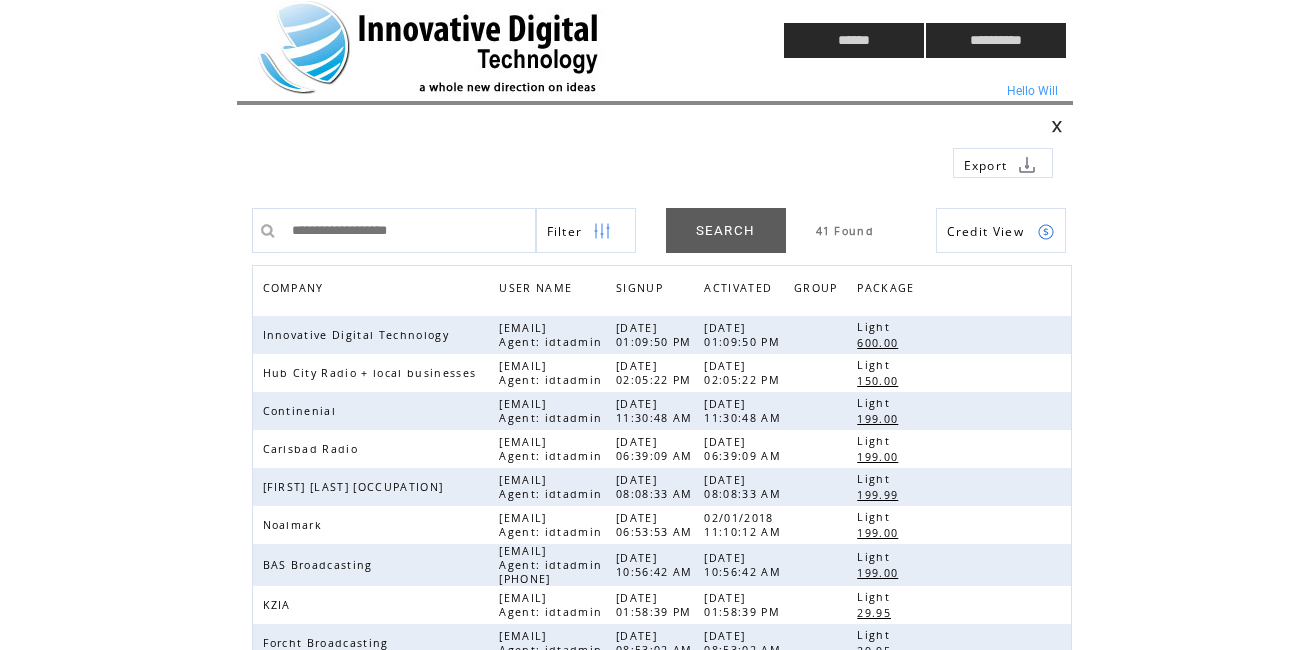 scroll, scrollTop: 0, scrollLeft: 0, axis: both 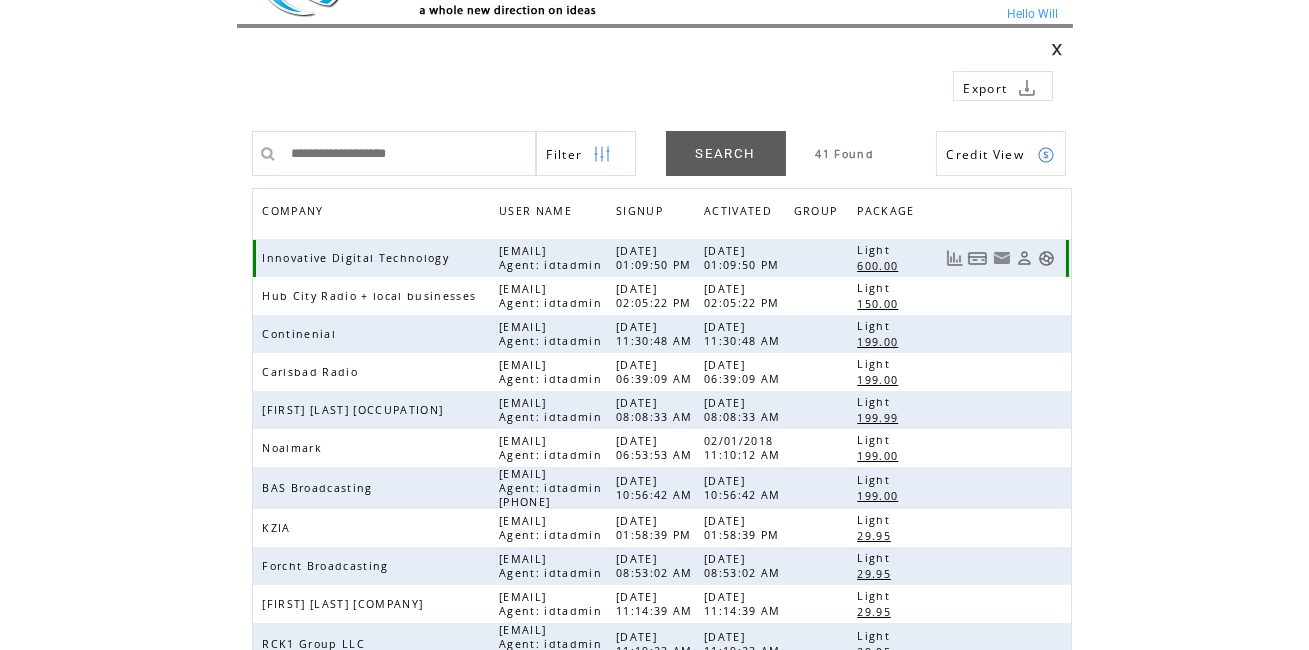 click at bounding box center (1046, 258) 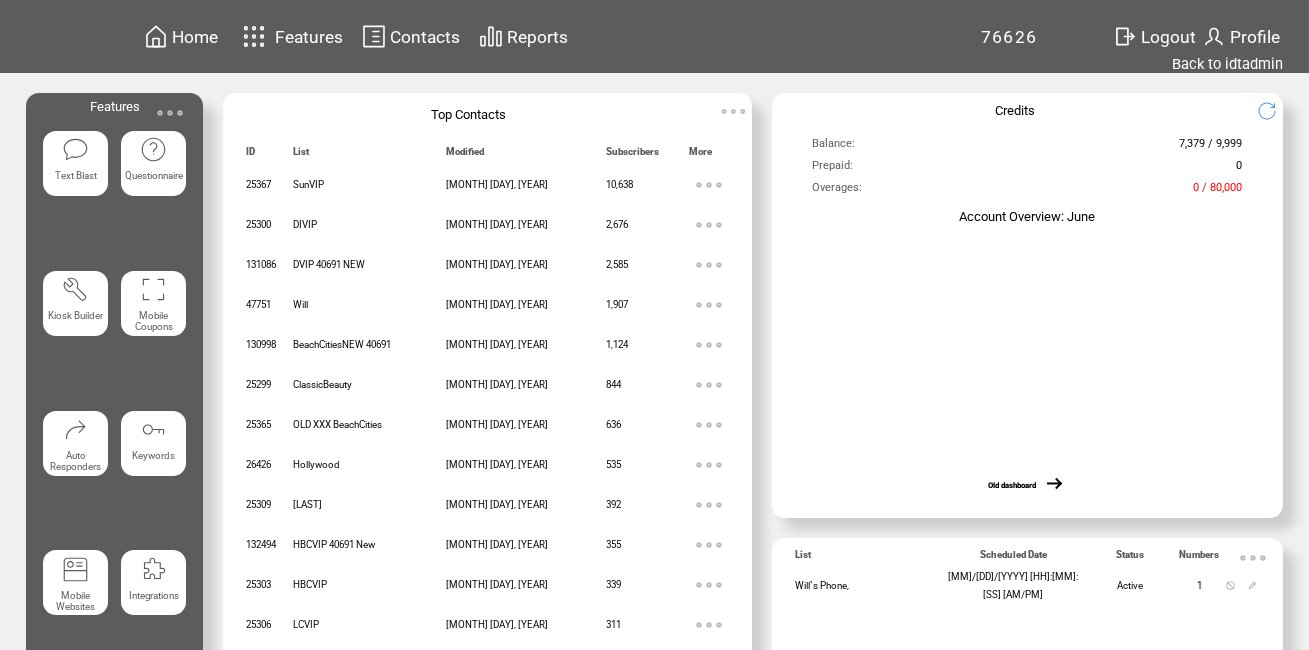 scroll, scrollTop: 0, scrollLeft: 0, axis: both 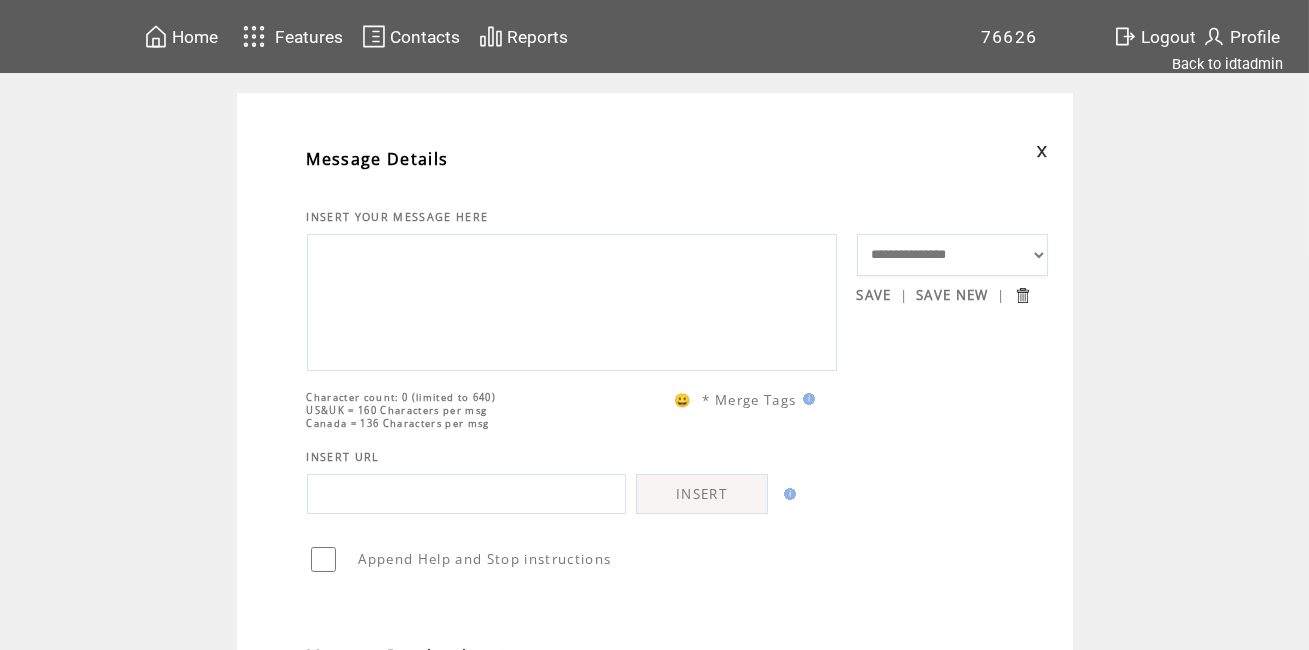 click at bounding box center (572, 300) 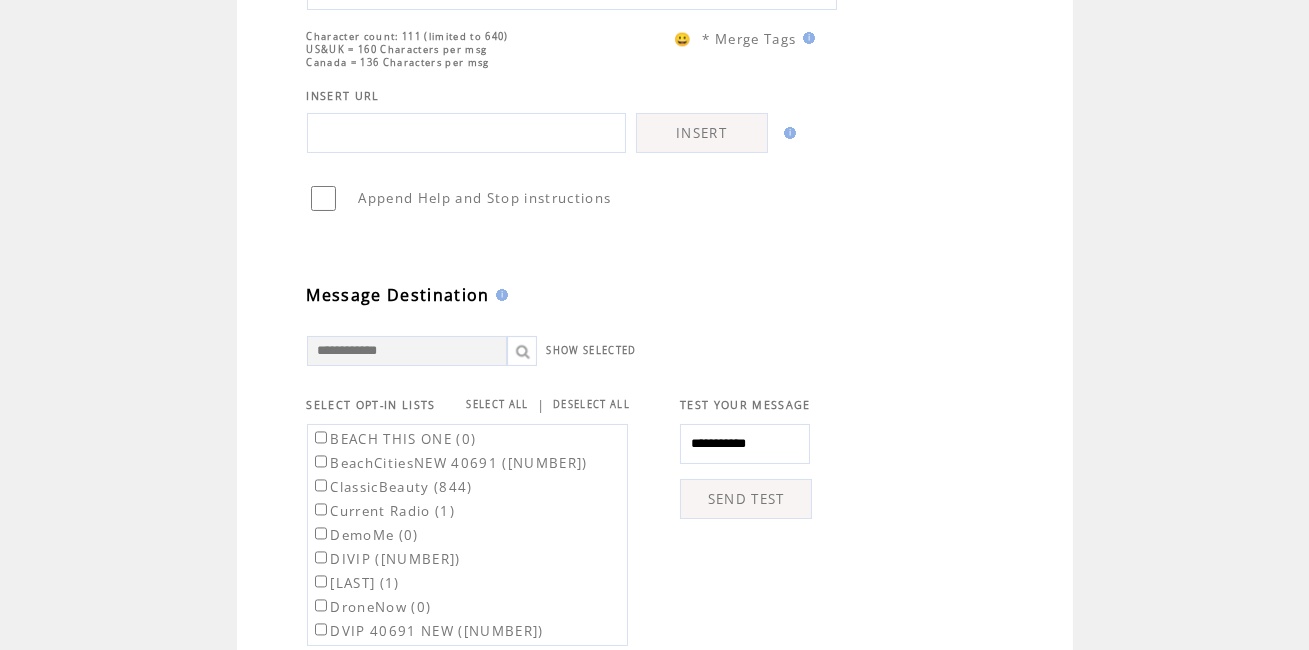 scroll, scrollTop: 362, scrollLeft: 0, axis: vertical 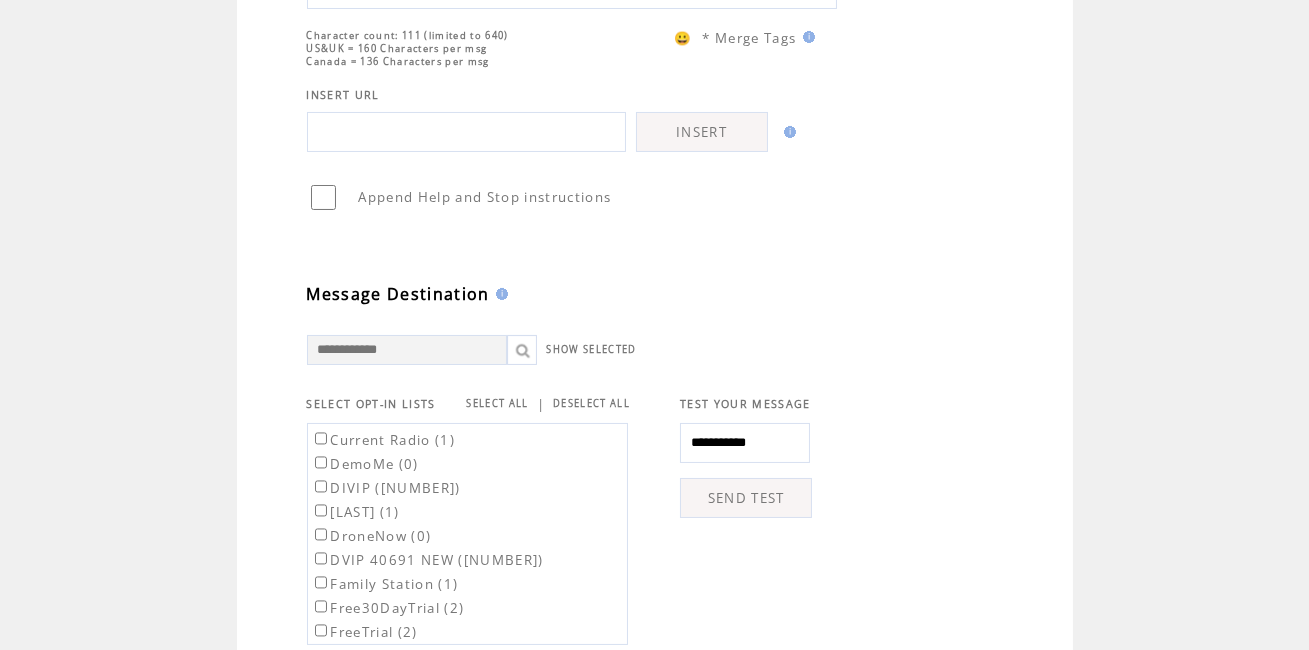 type on "**********" 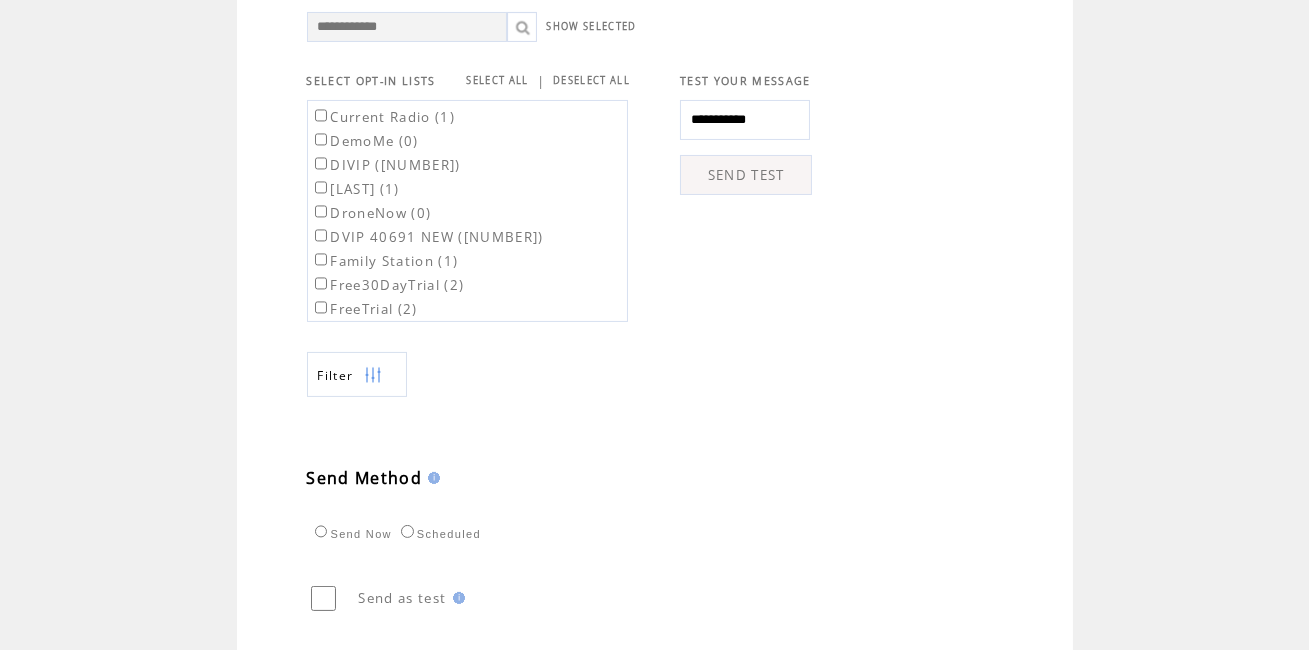 scroll, scrollTop: 835, scrollLeft: 0, axis: vertical 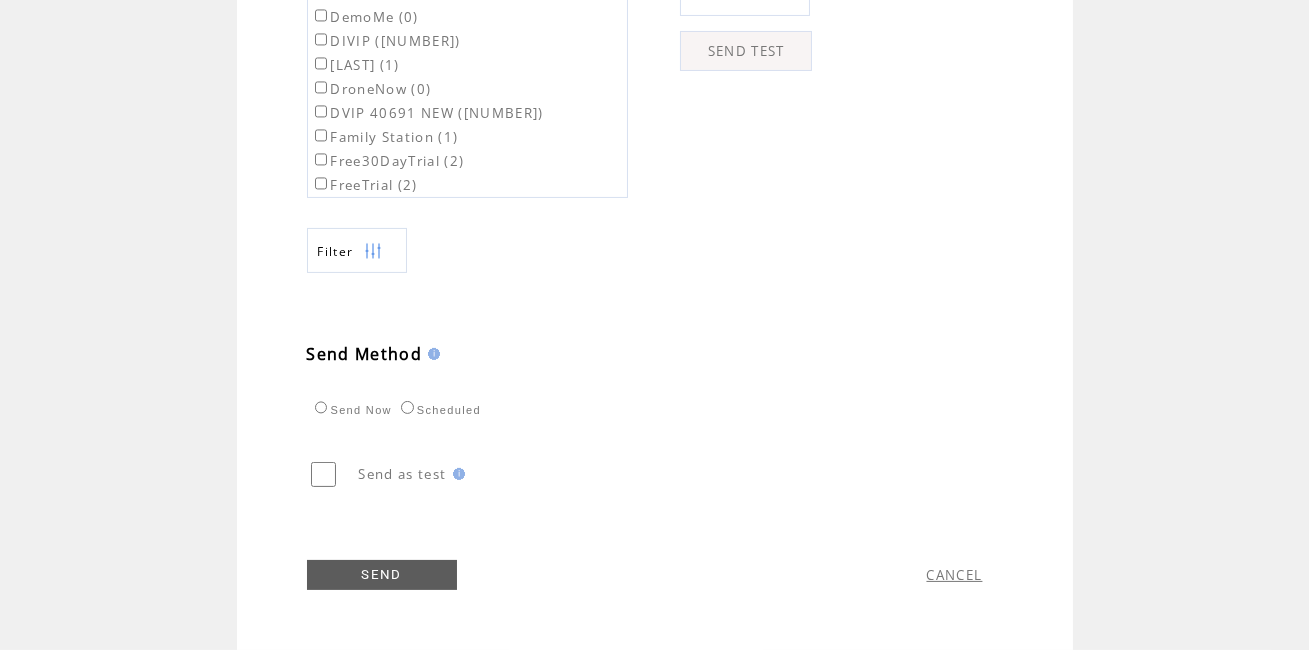 click on "SEND" at bounding box center [382, 575] 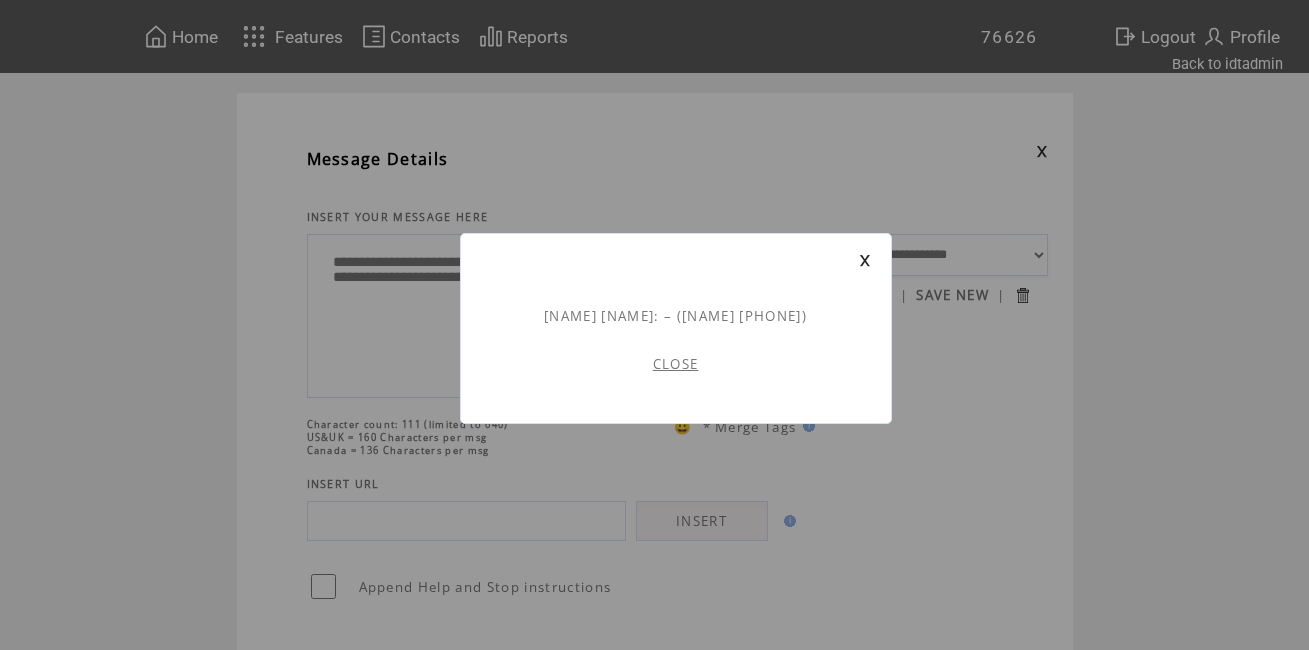 scroll, scrollTop: 0, scrollLeft: 0, axis: both 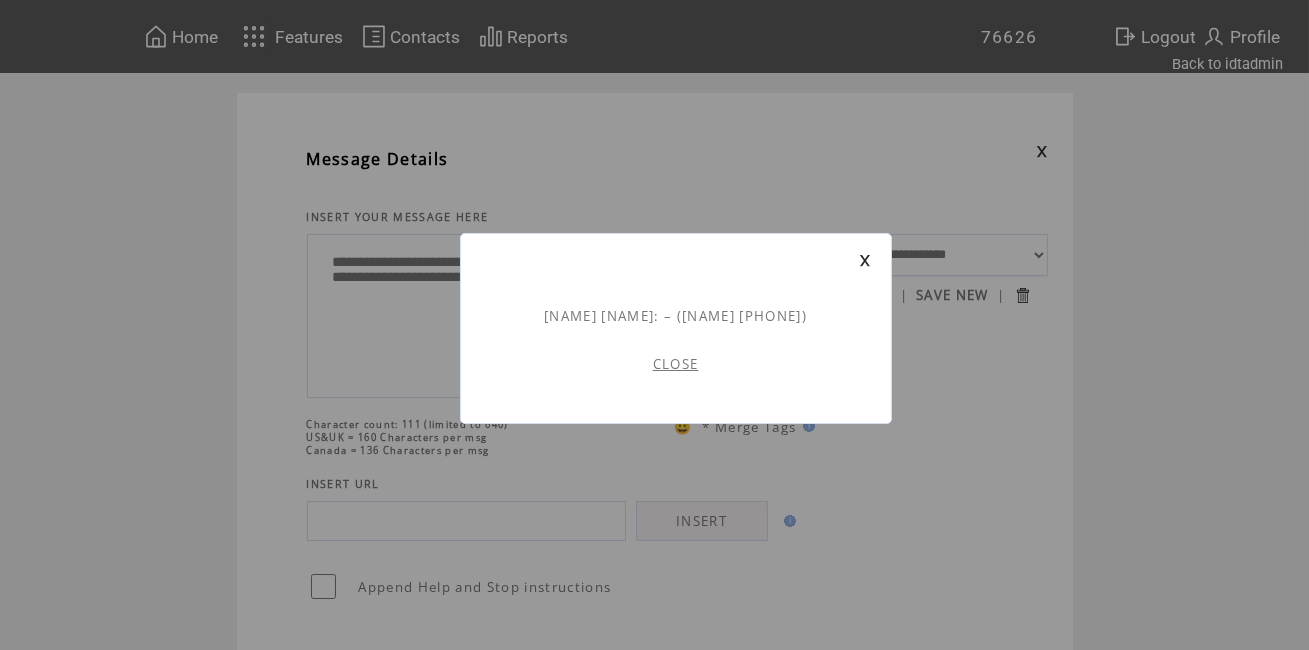 click on "CLOSE" at bounding box center (676, 364) 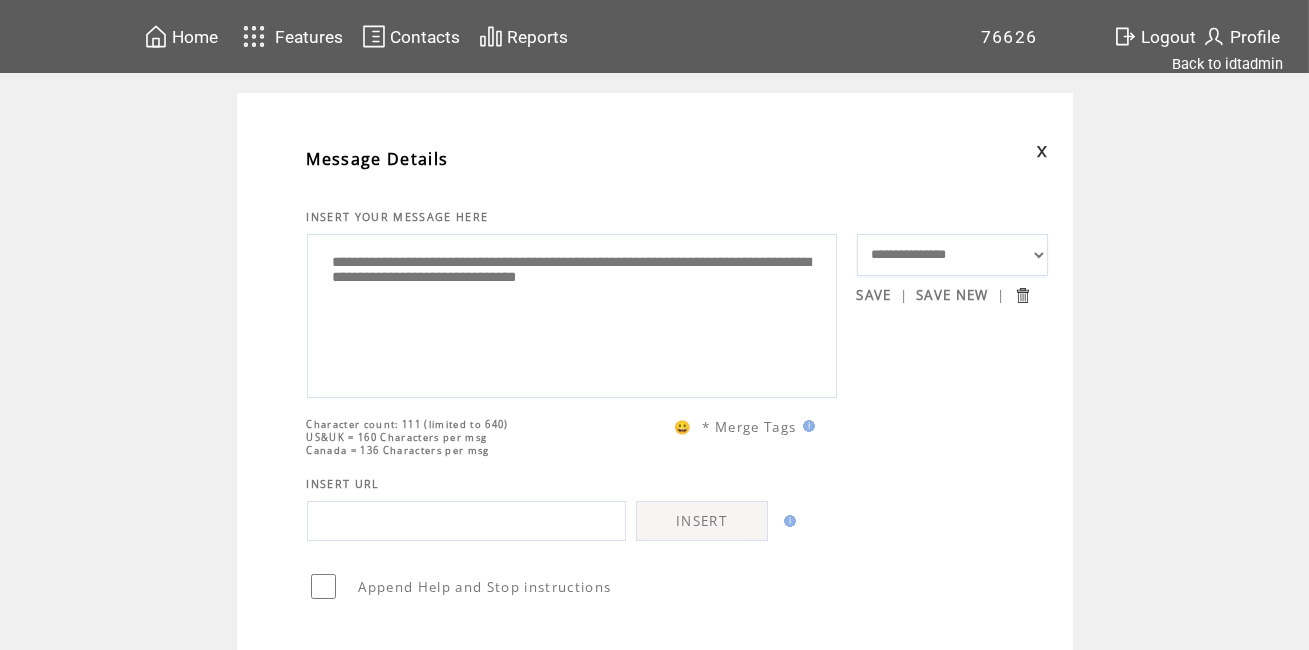 click on "**********" at bounding box center (572, 313) 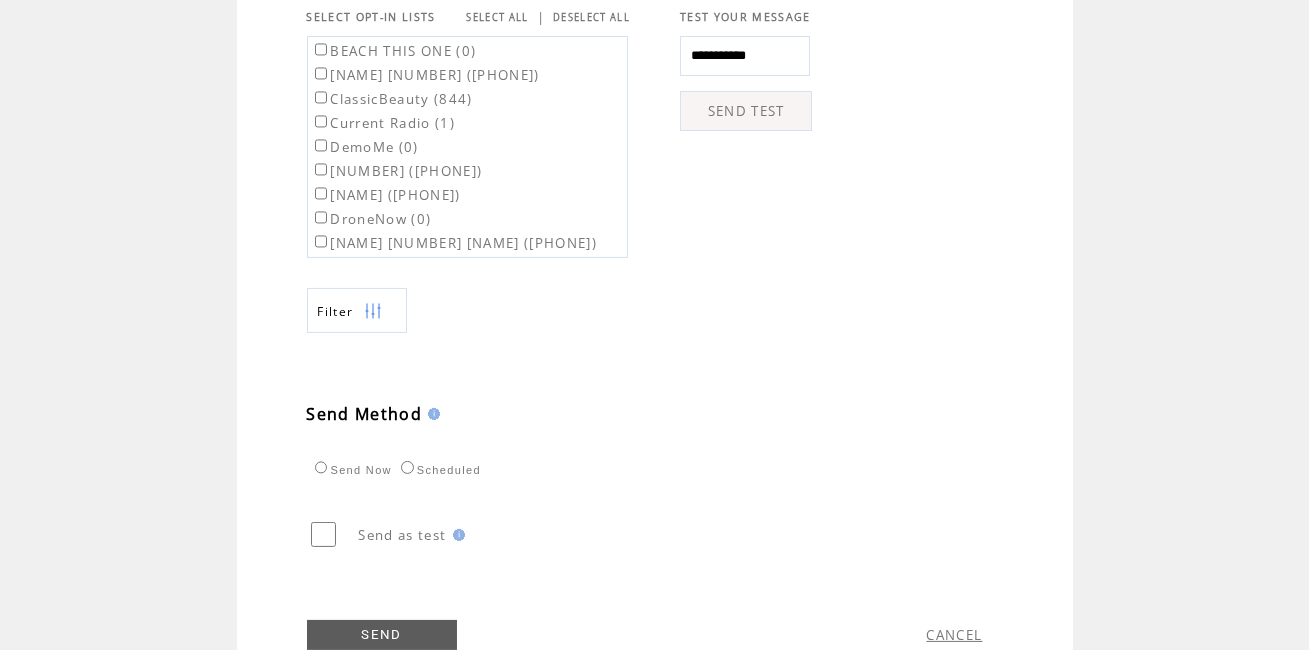 scroll, scrollTop: 830, scrollLeft: 0, axis: vertical 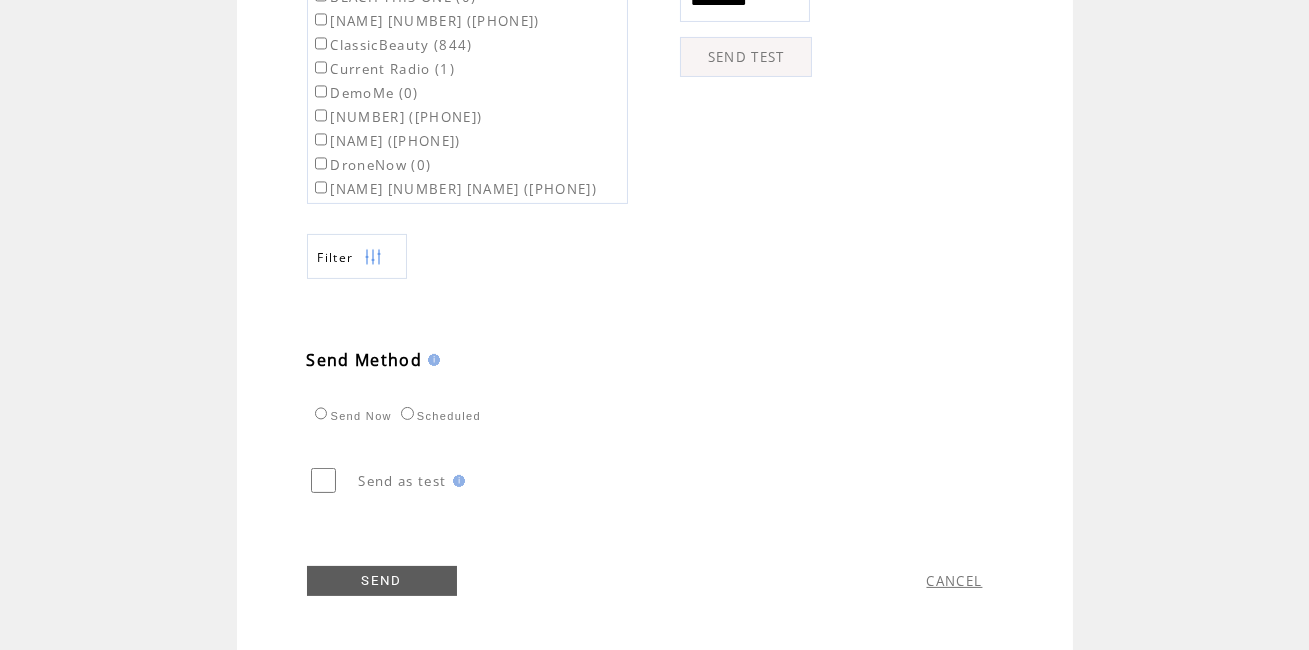 type on "**********" 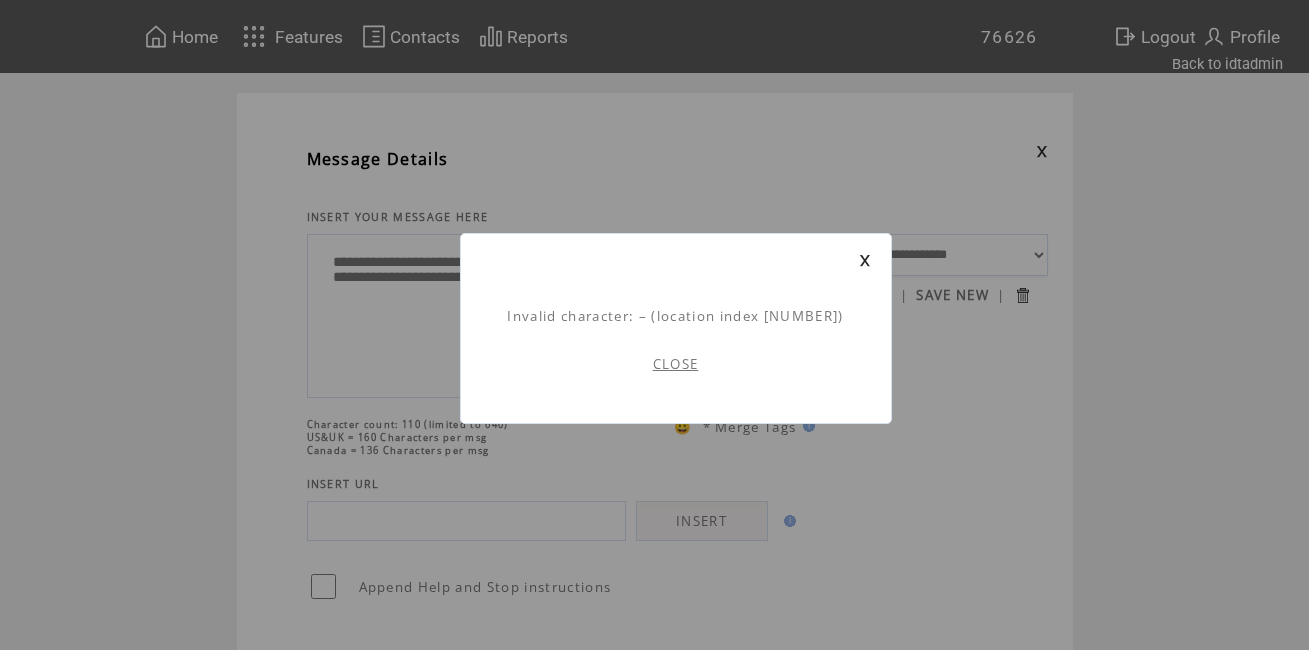 scroll, scrollTop: 0, scrollLeft: 0, axis: both 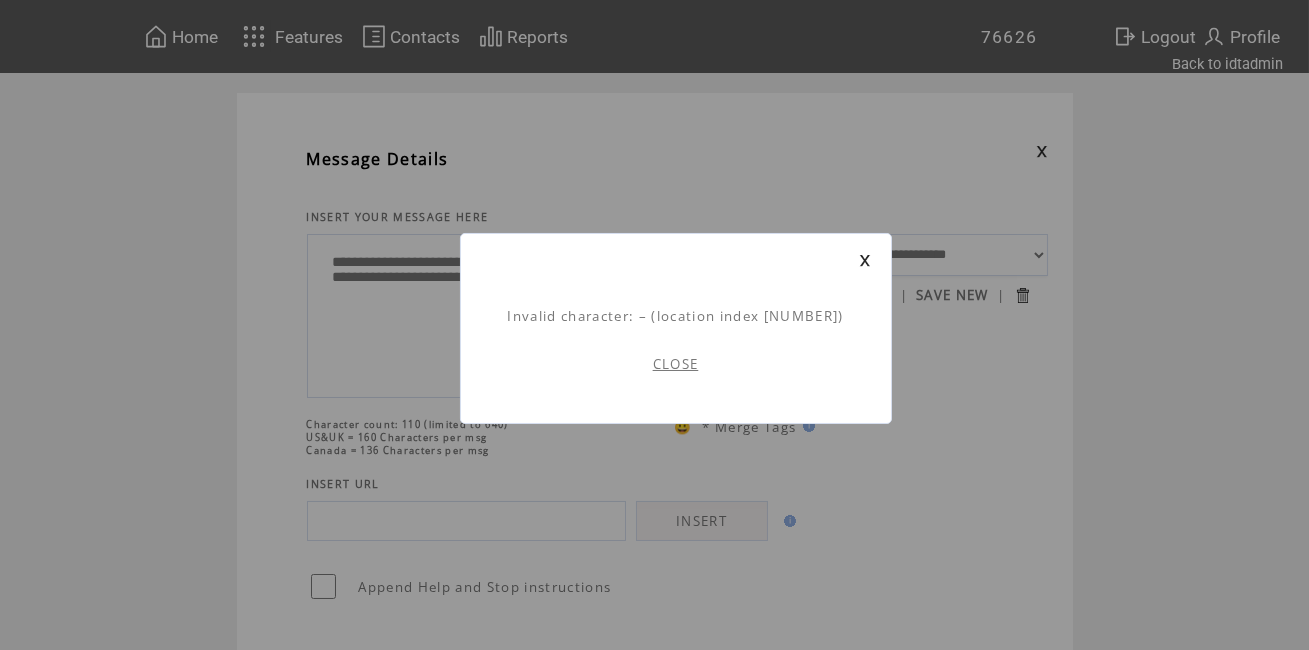 click on "CLOSE" at bounding box center [676, 364] 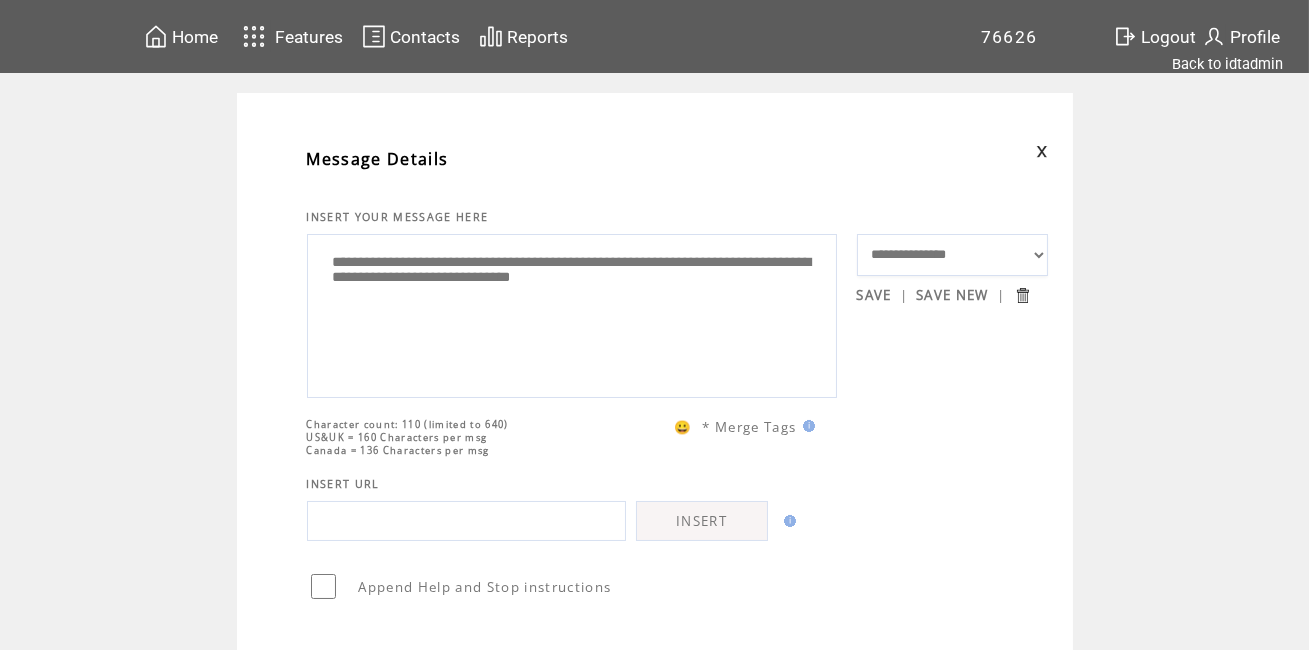 scroll, scrollTop: 0, scrollLeft: 0, axis: both 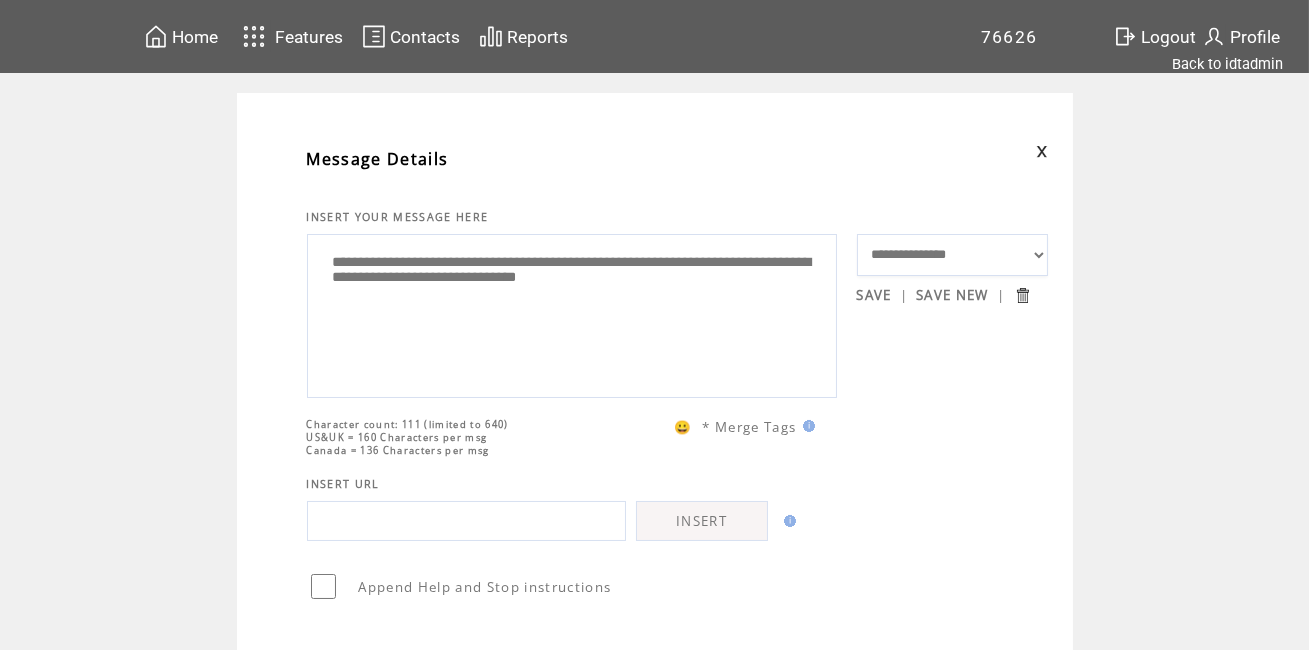 click on "**********" at bounding box center (572, 313) 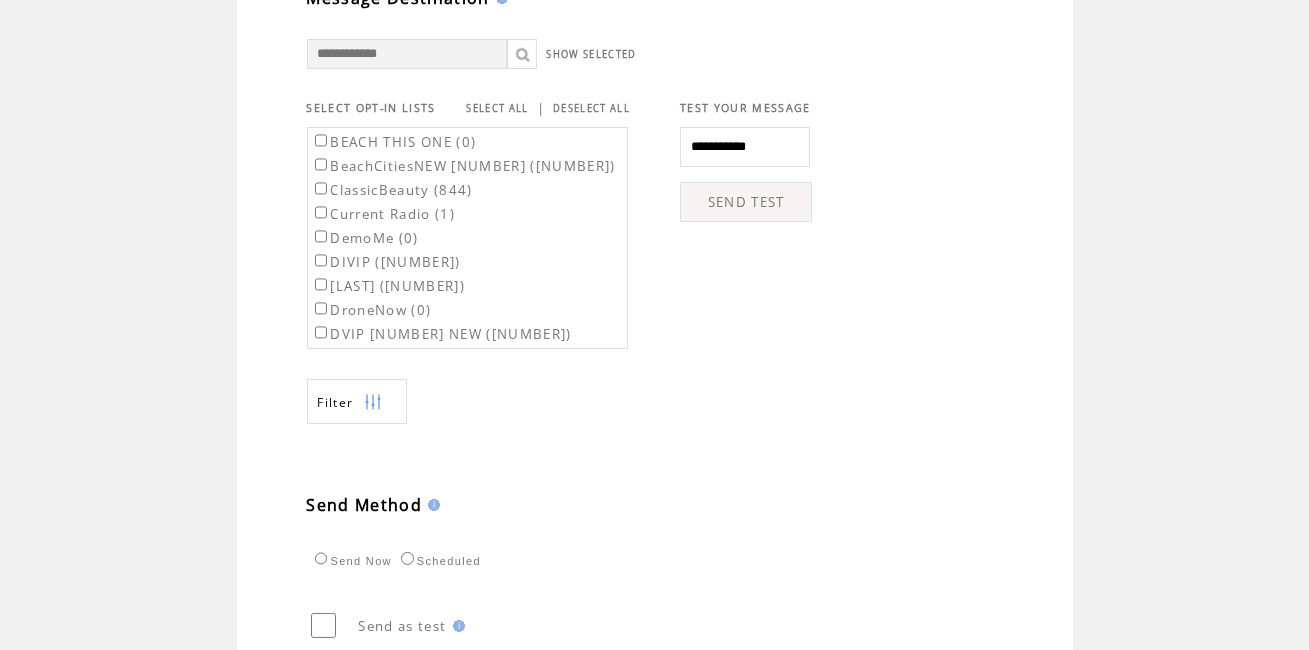 scroll, scrollTop: 835, scrollLeft: 0, axis: vertical 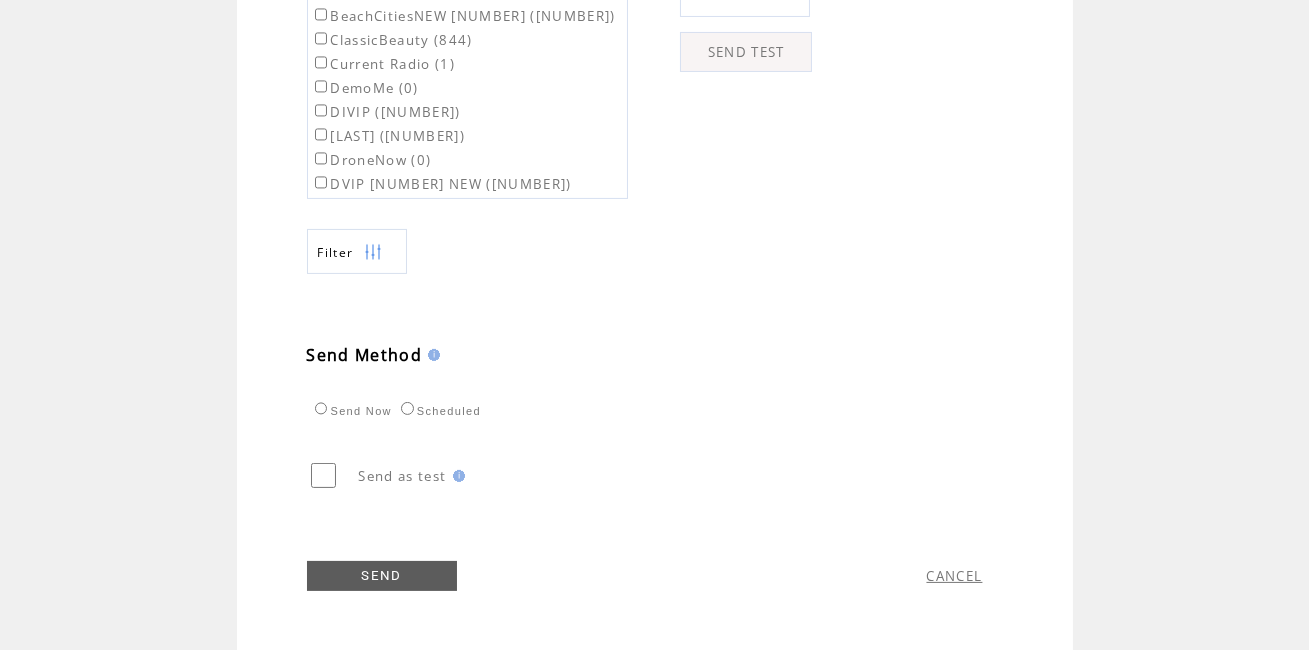 type on "**********" 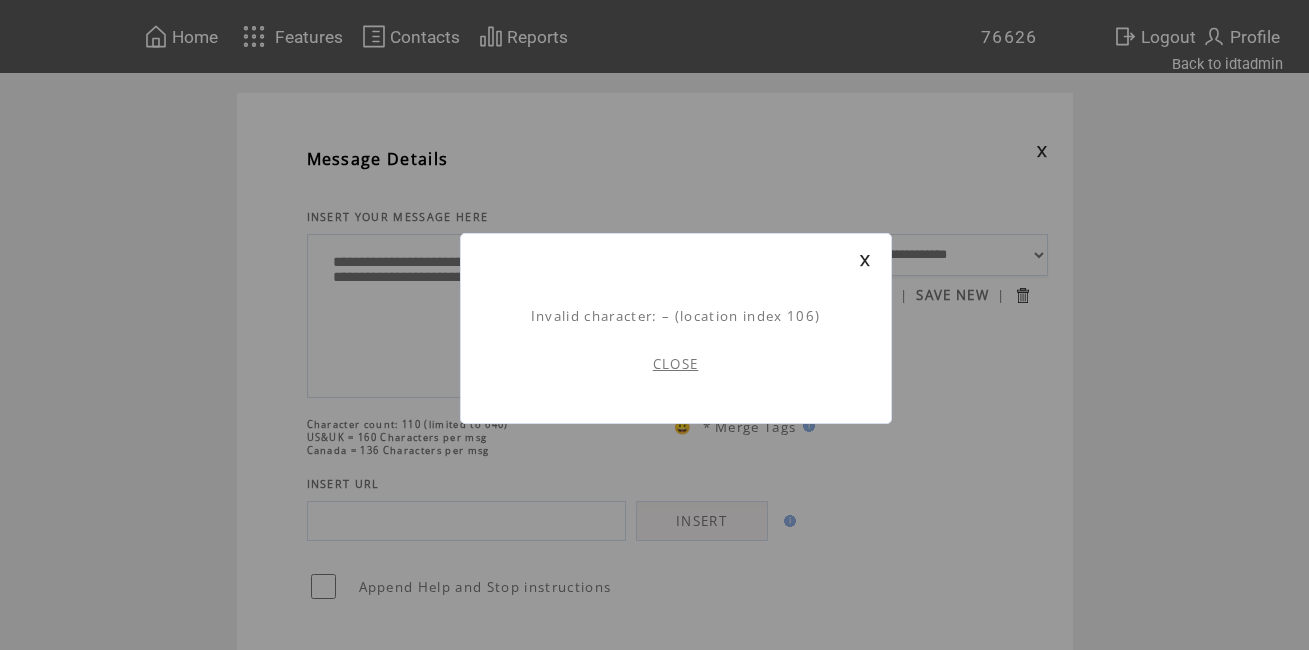 scroll, scrollTop: 0, scrollLeft: 0, axis: both 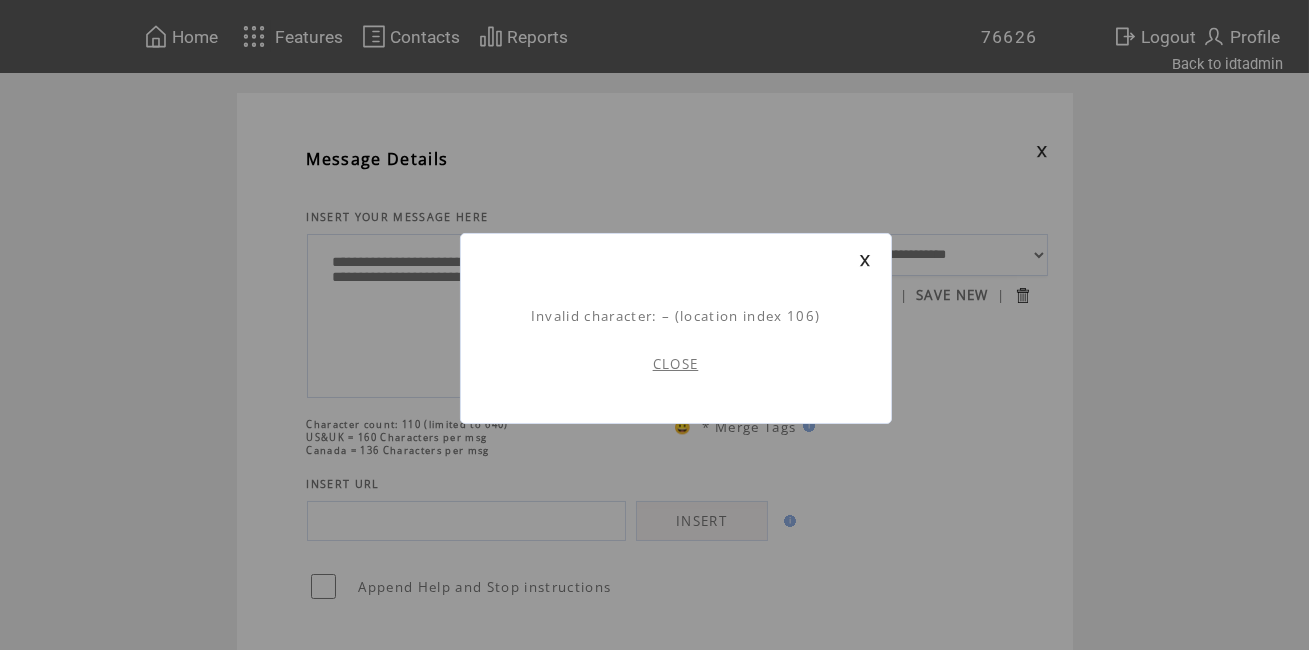 click on "CLOSE" at bounding box center [676, 364] 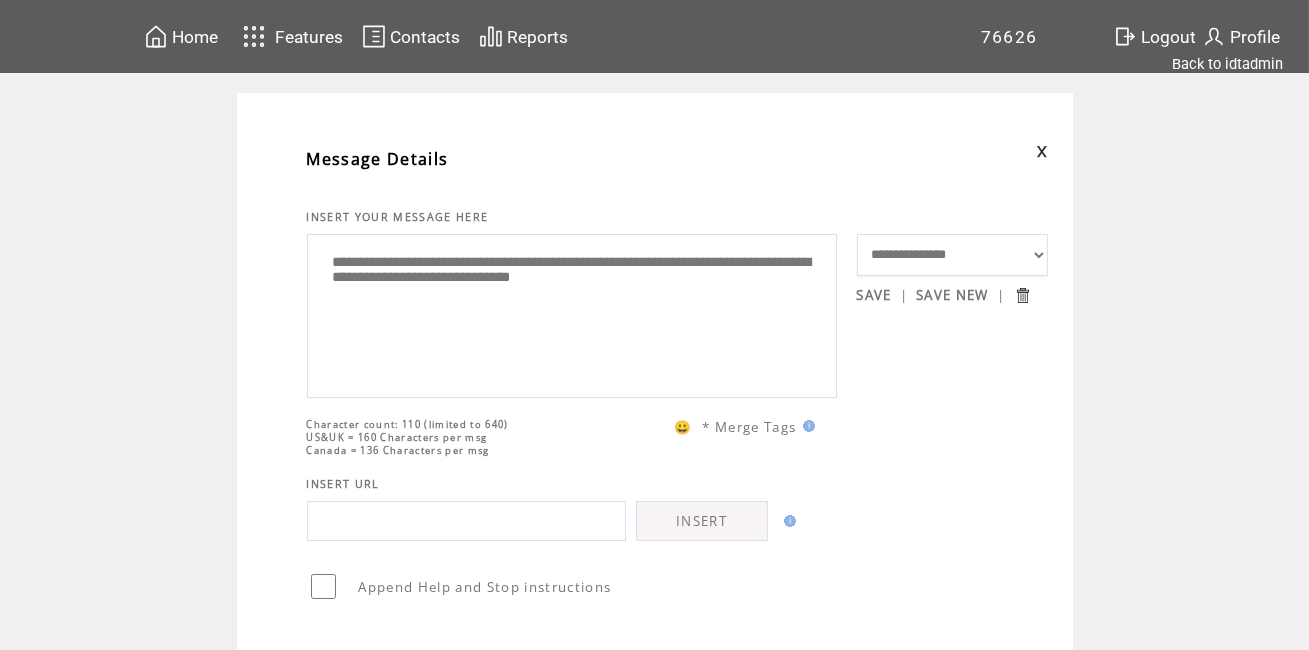 scroll, scrollTop: 0, scrollLeft: 0, axis: both 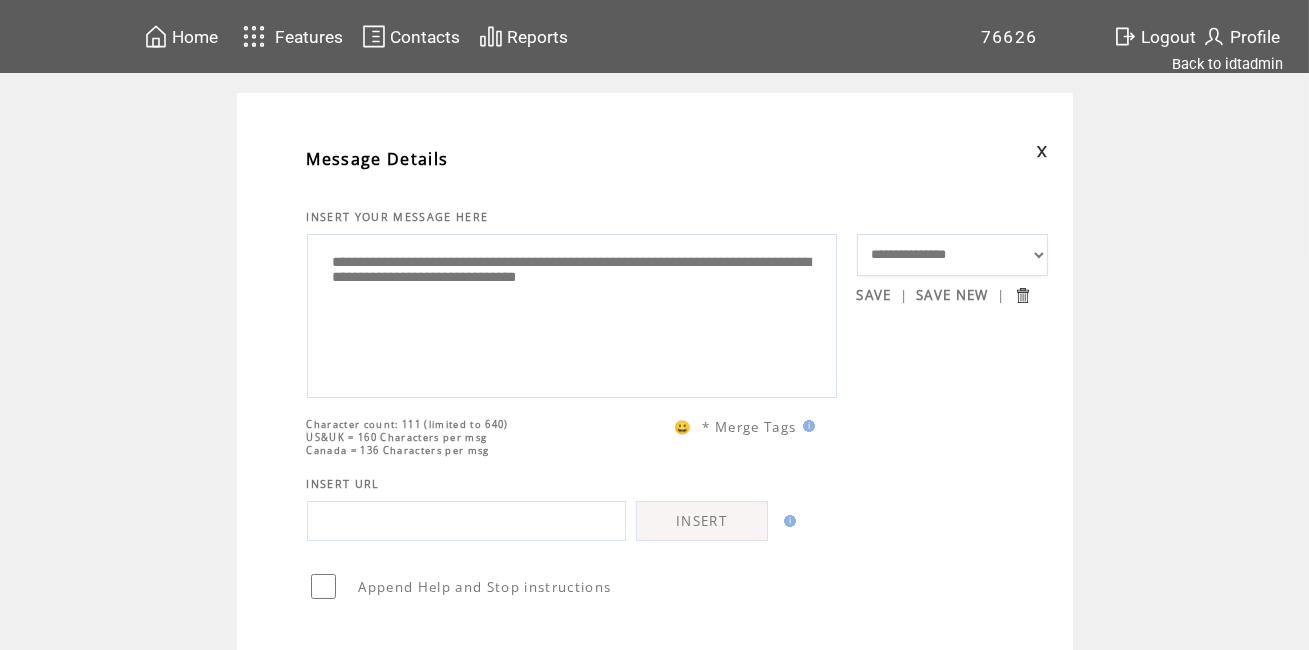 click on "**********" at bounding box center [572, 313] 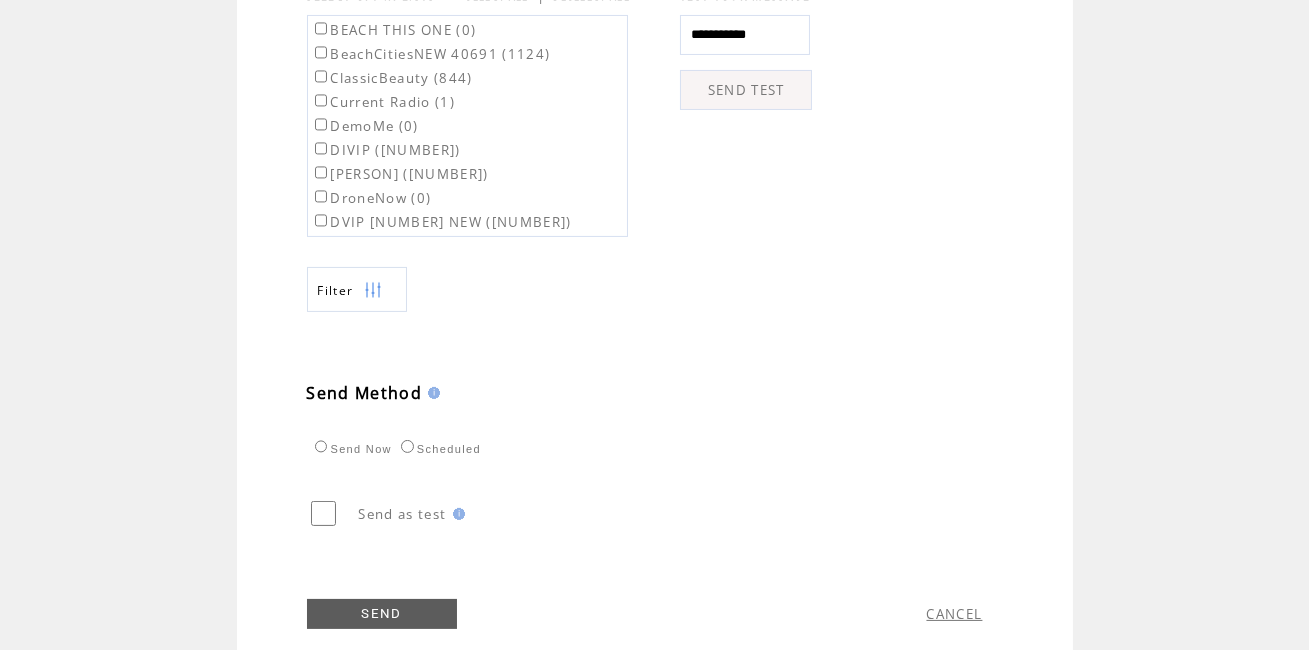 scroll, scrollTop: 835, scrollLeft: 0, axis: vertical 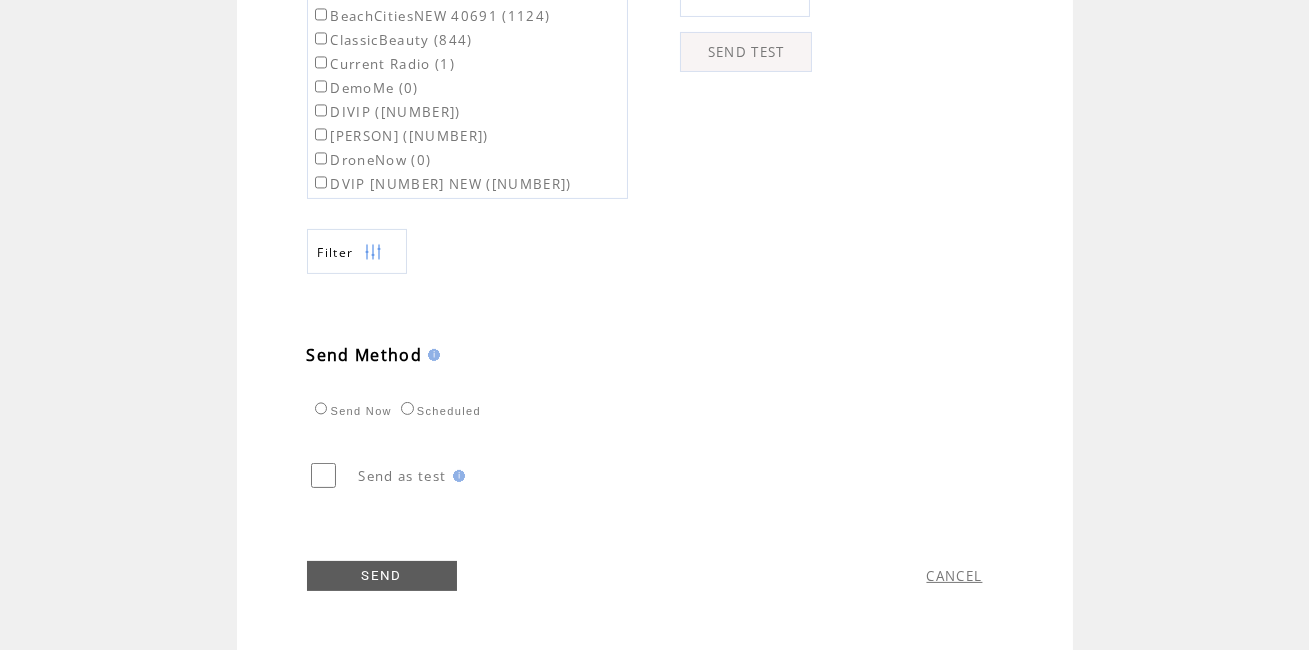 type on "**********" 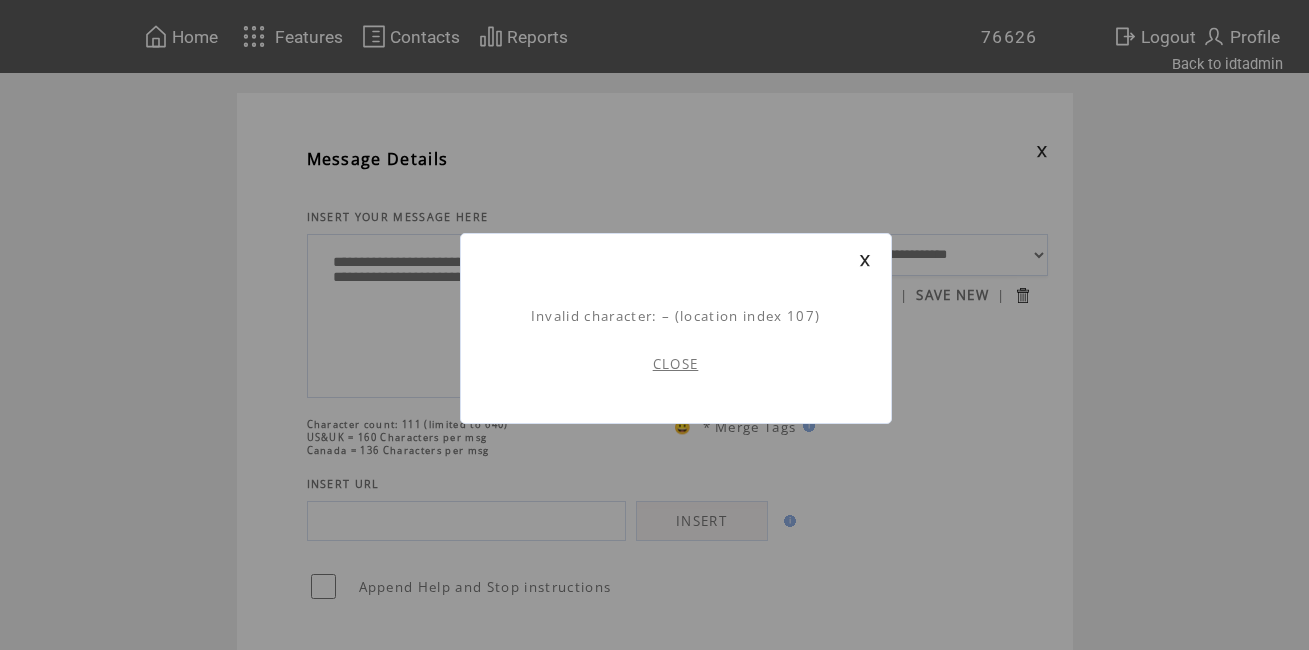 scroll, scrollTop: 0, scrollLeft: 0, axis: both 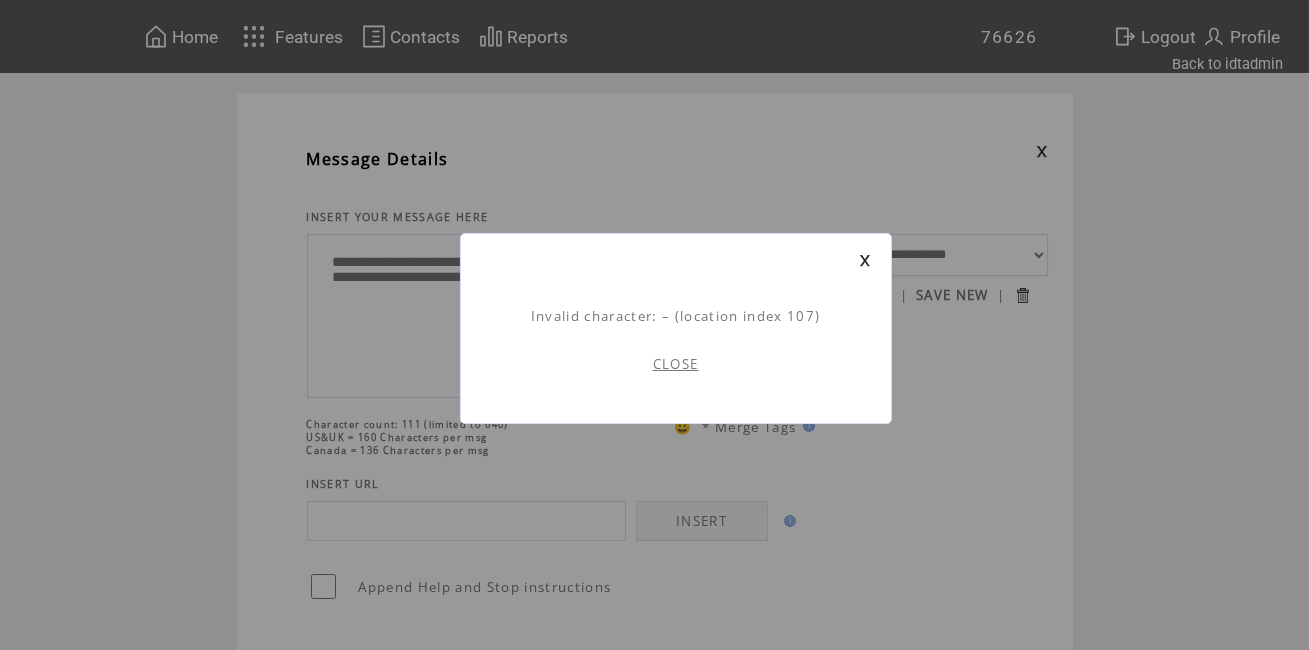 click on "CLOSE" at bounding box center [676, 364] 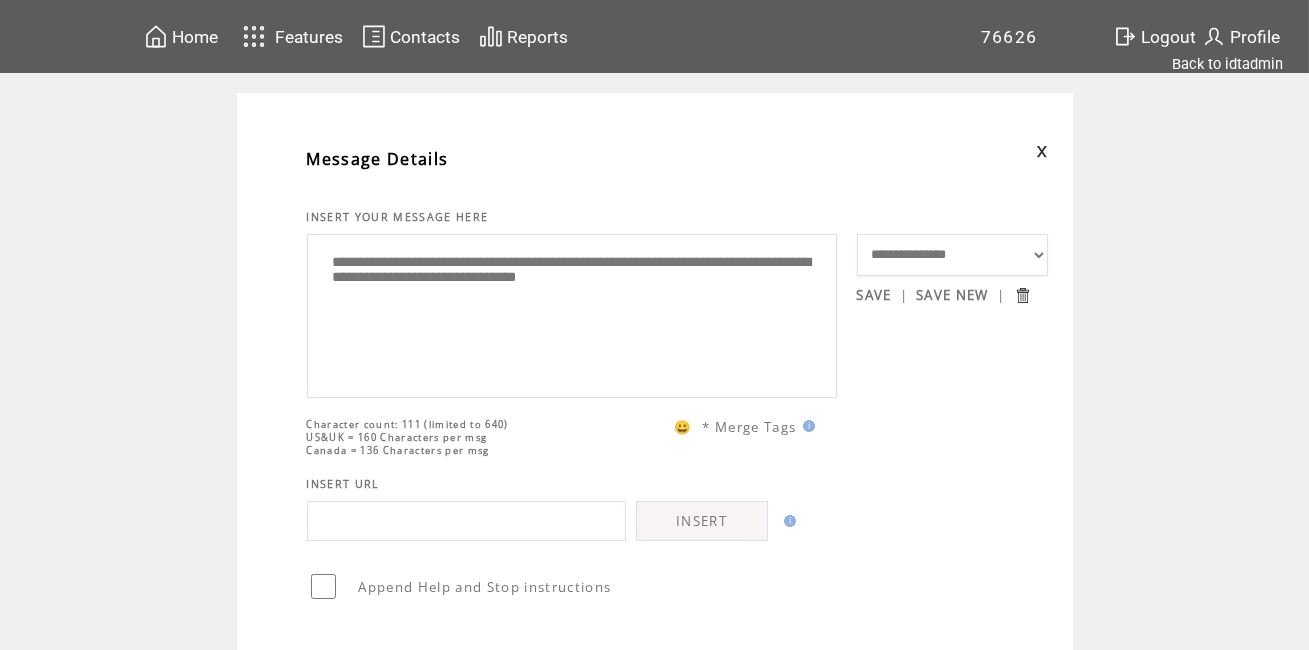 click on "**********" at bounding box center (572, 313) 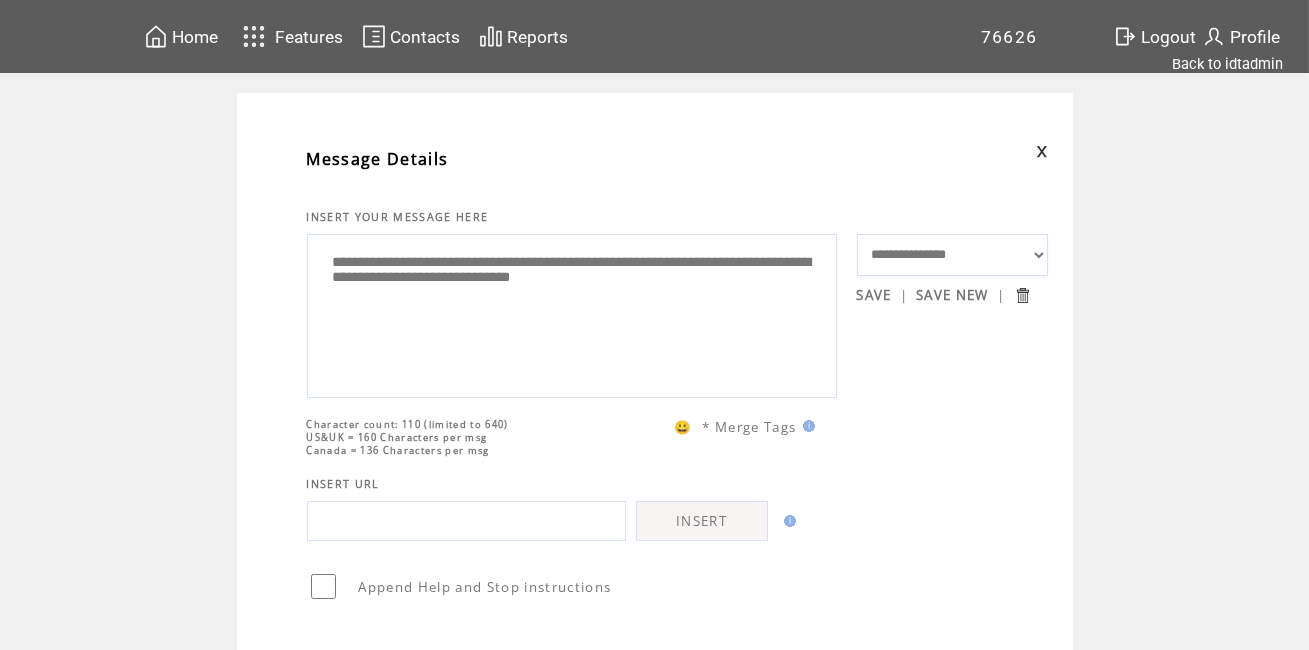 type on "**********" 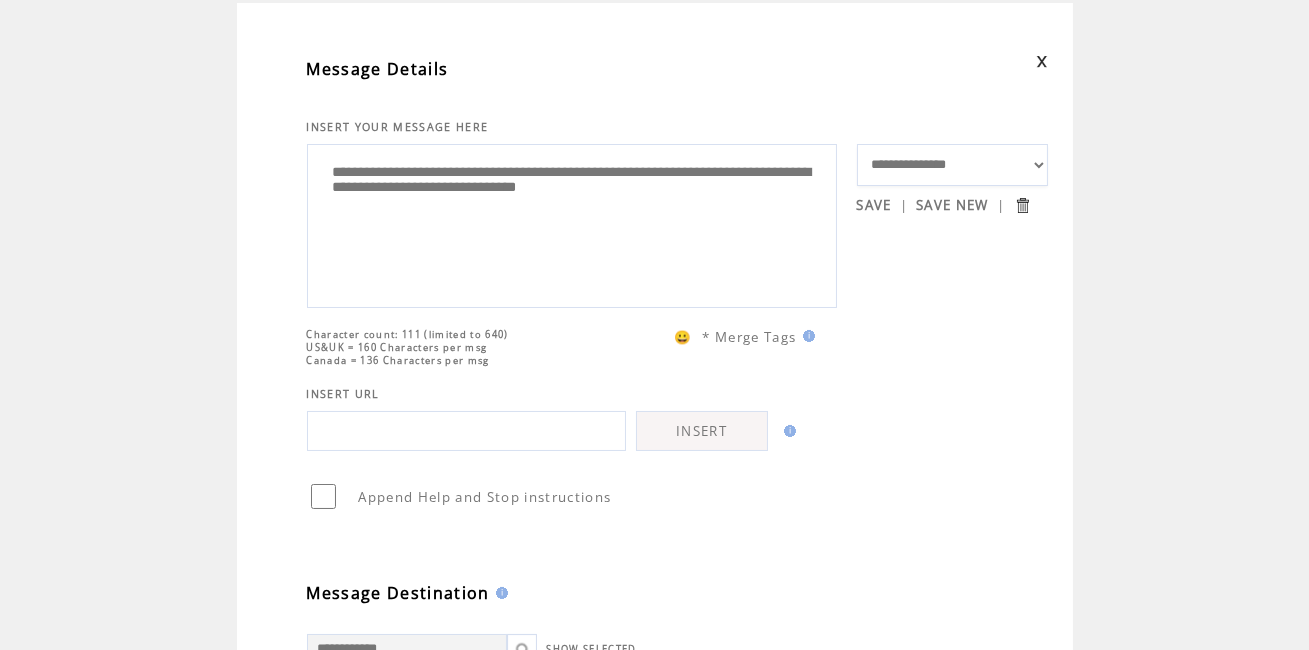 scroll, scrollTop: 82, scrollLeft: 0, axis: vertical 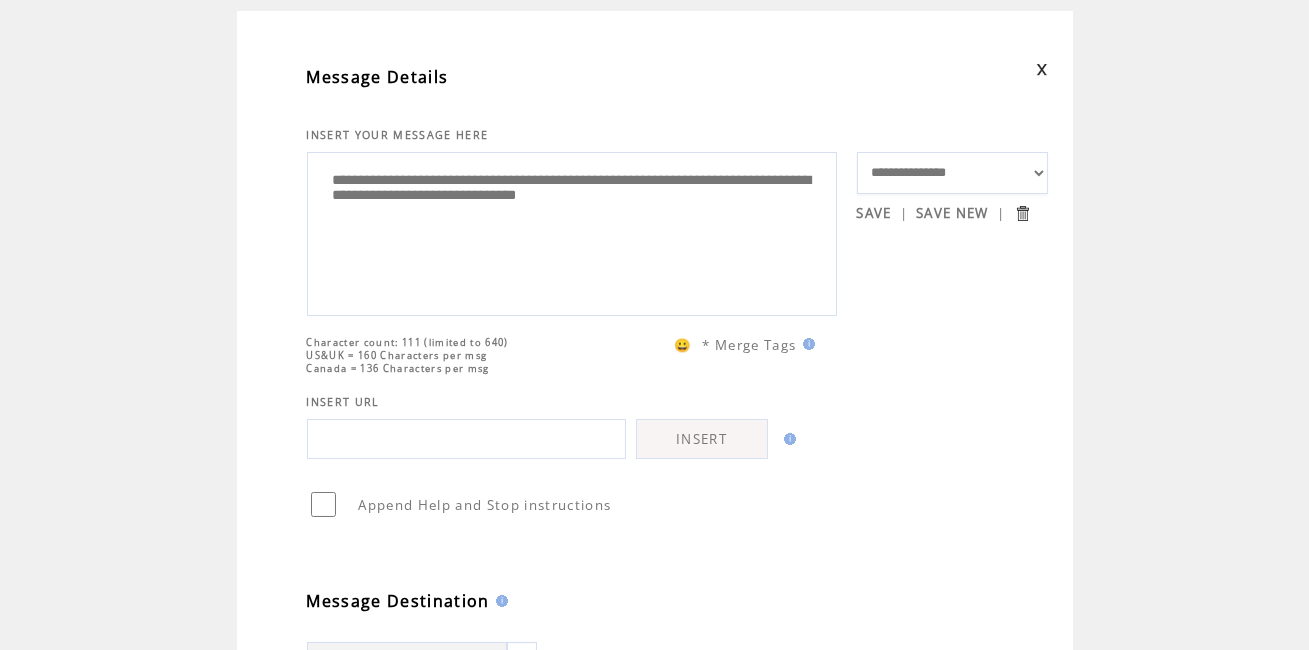 drag, startPoint x: 772, startPoint y: 202, endPoint x: 312, endPoint y: 180, distance: 460.5258 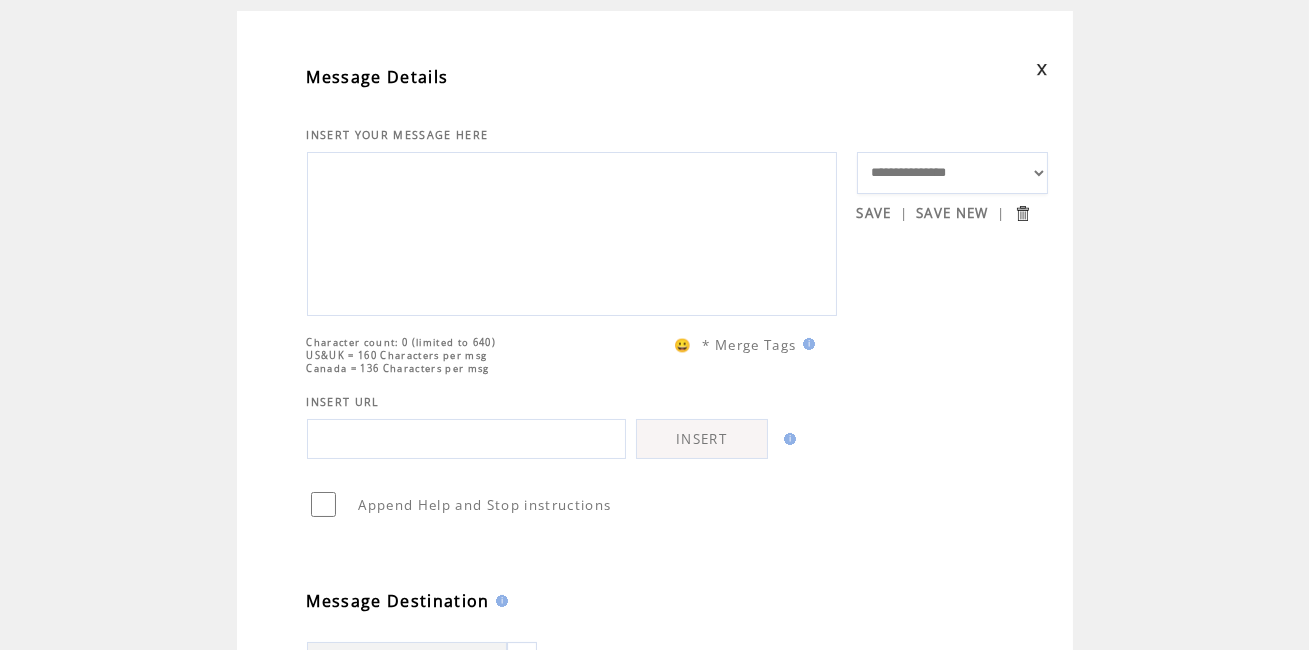 paste on "**********" 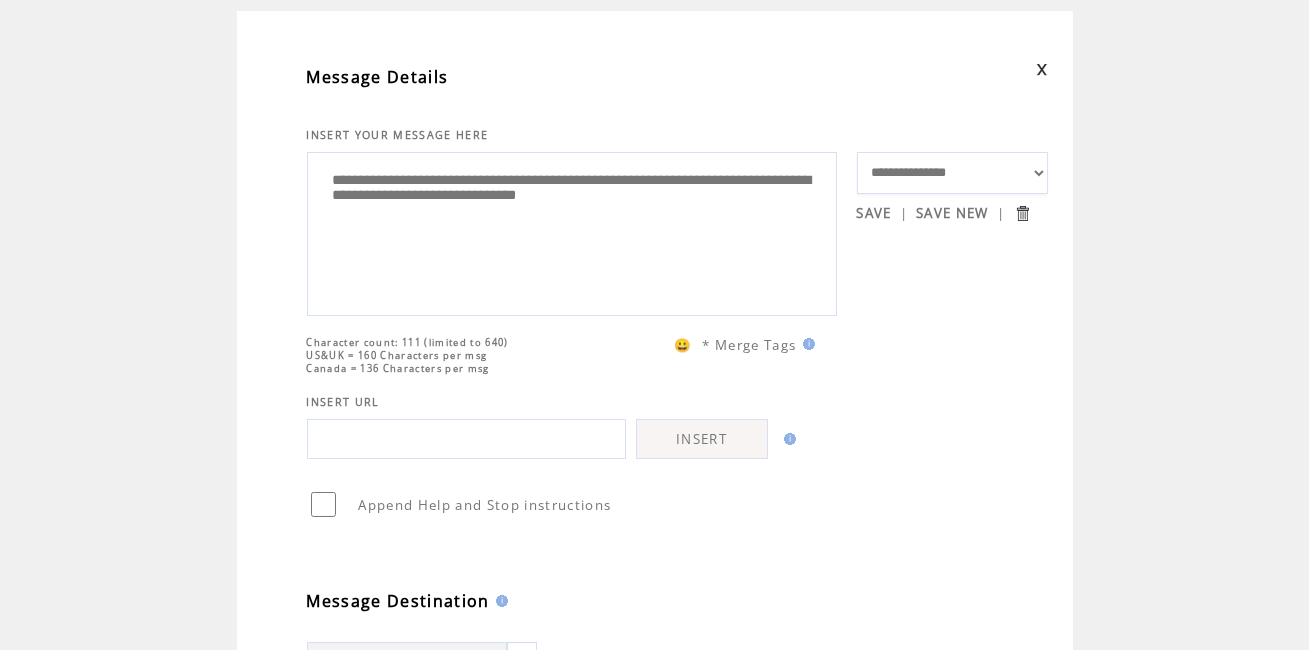 click on "**********" at bounding box center (572, 231) 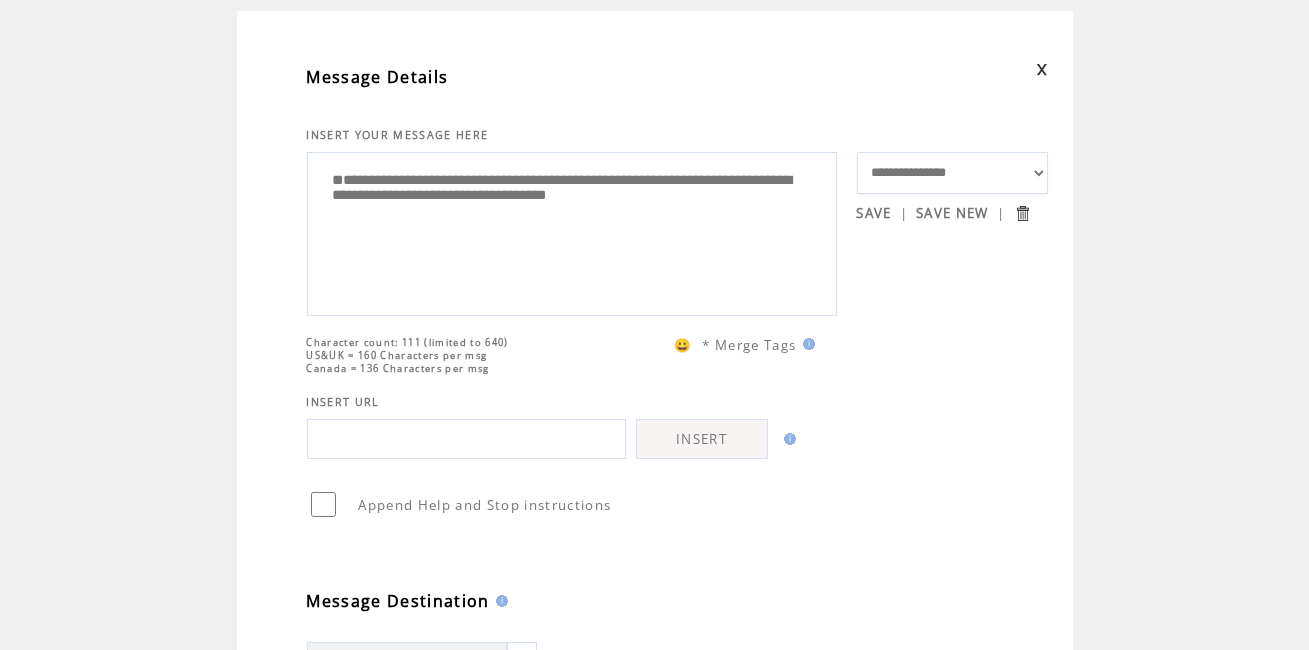 click on "**********" at bounding box center (572, 231) 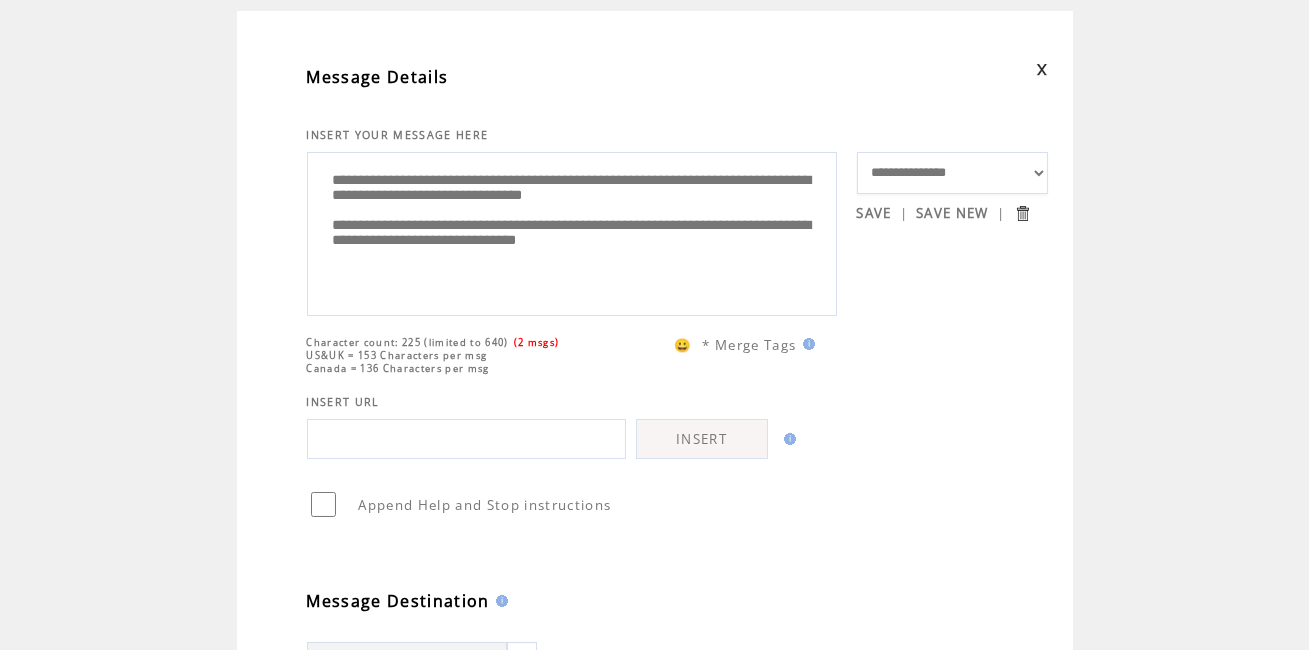 drag, startPoint x: 769, startPoint y: 263, endPoint x: 310, endPoint y: 230, distance: 460.18475 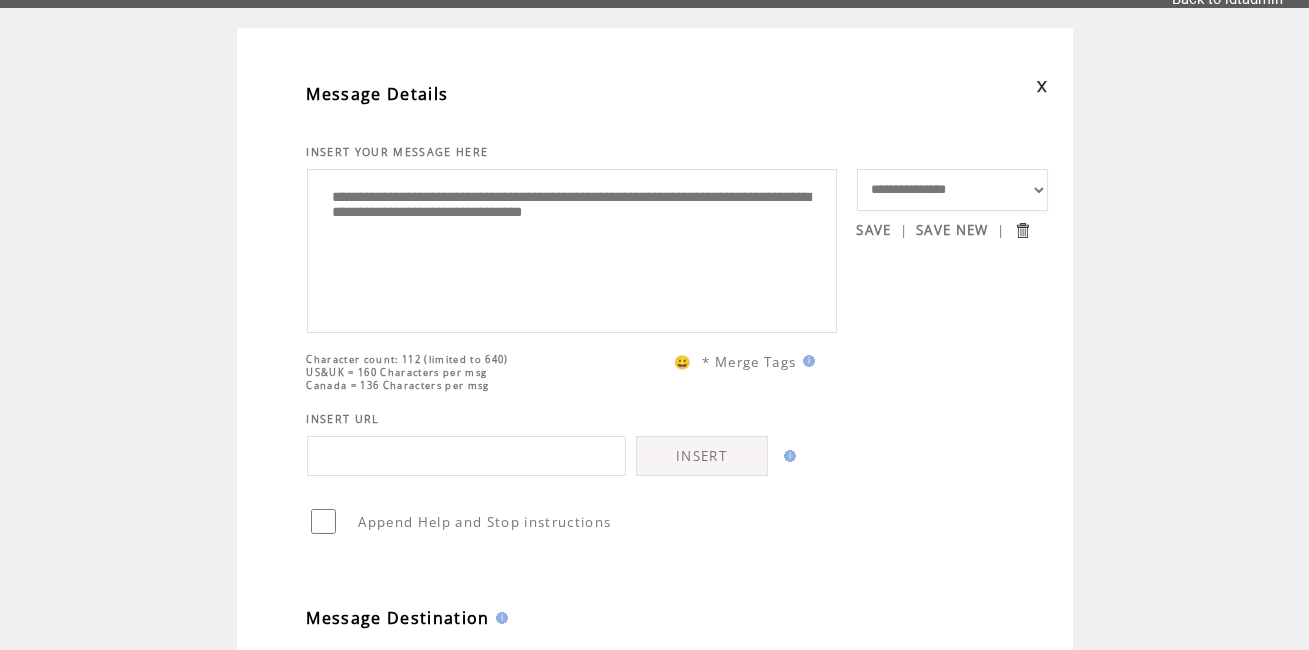 scroll, scrollTop: 65, scrollLeft: 0, axis: vertical 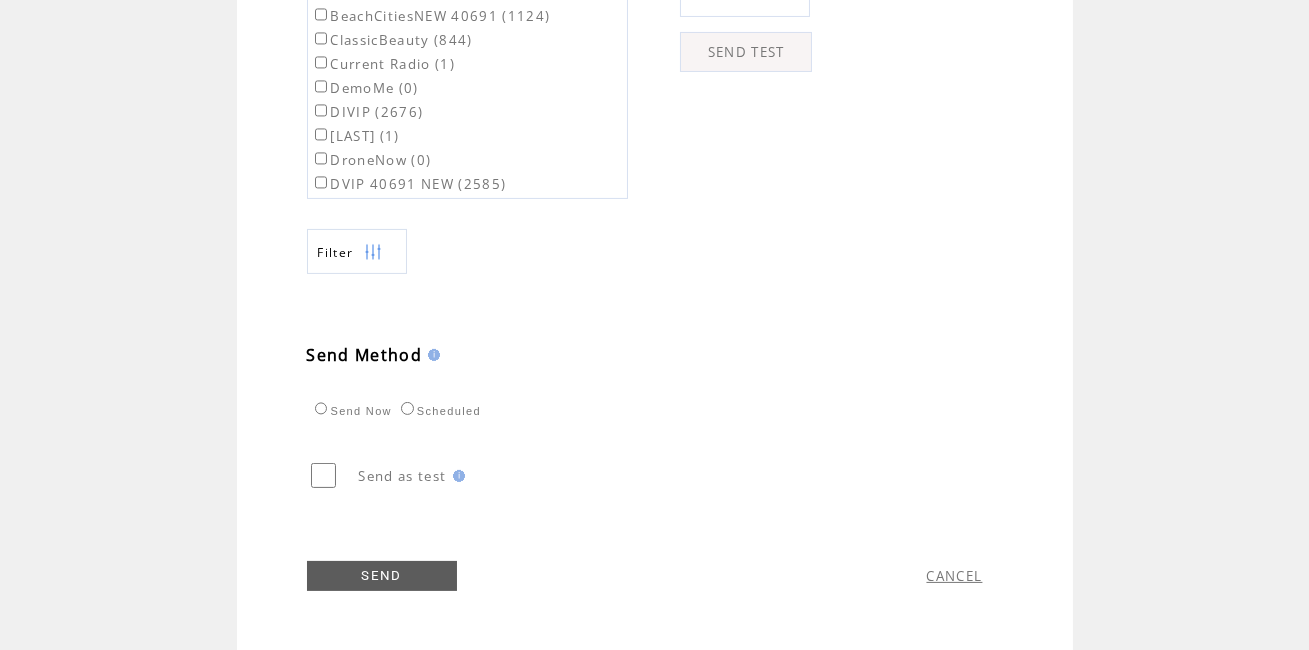 type on "**********" 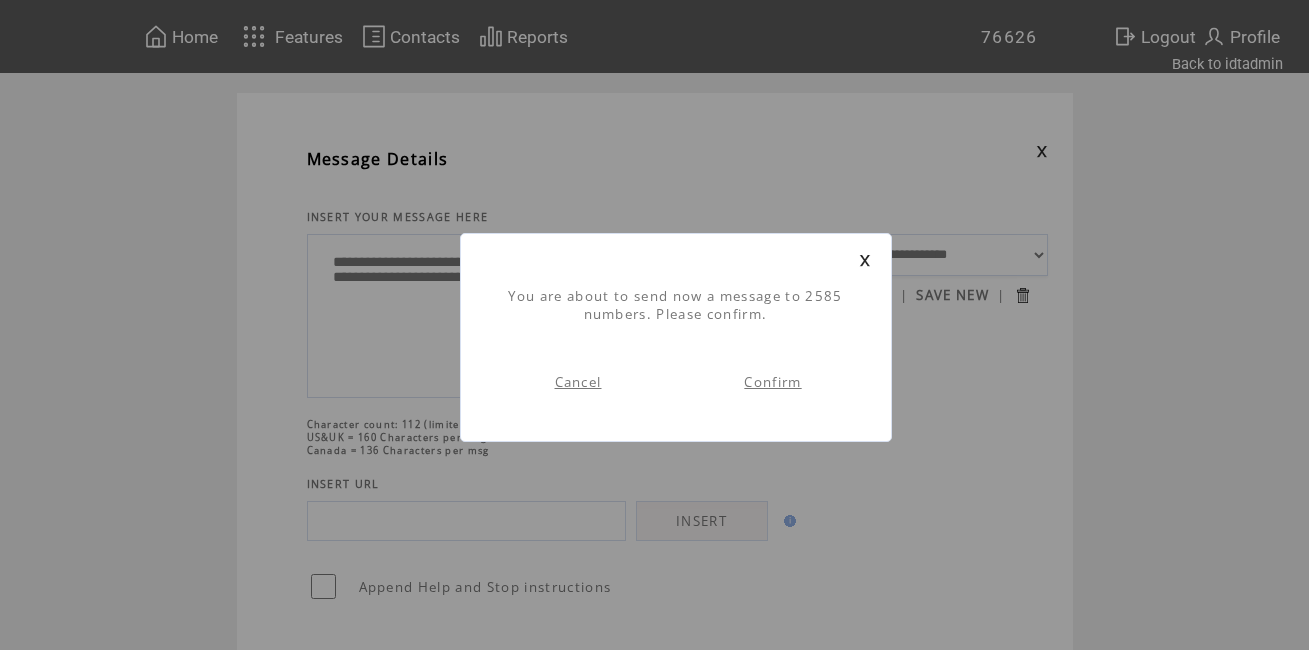 scroll, scrollTop: 0, scrollLeft: 0, axis: both 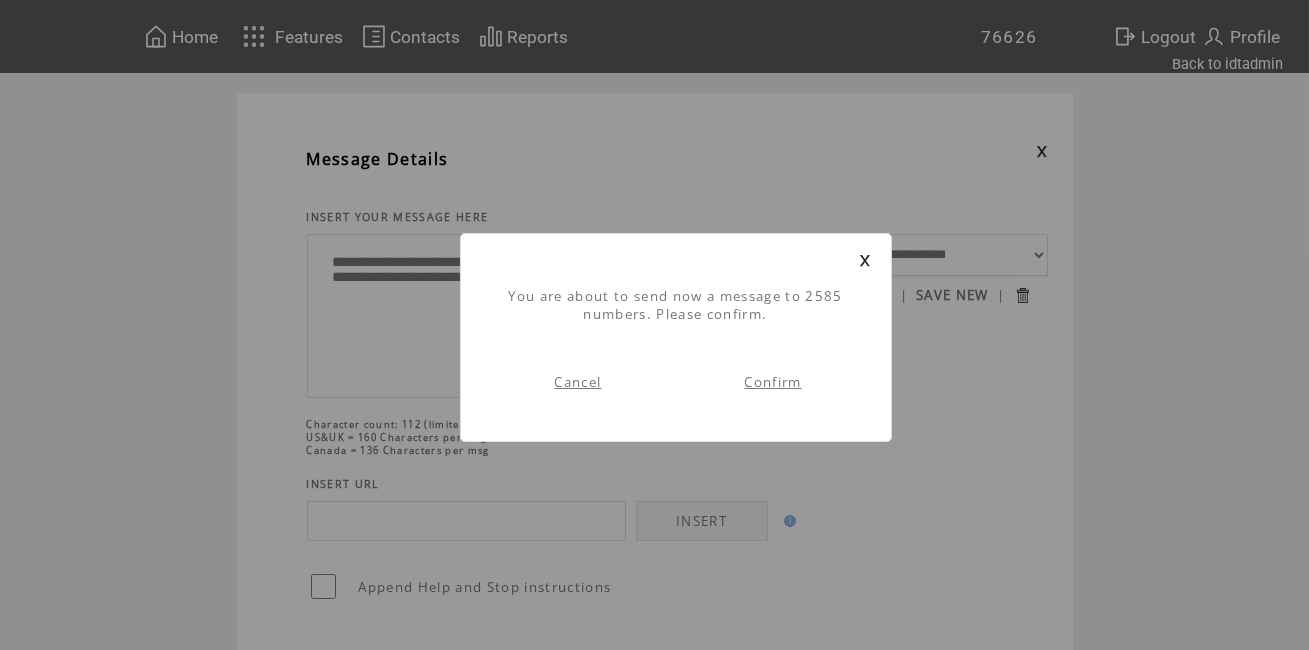 click on "Cancel" at bounding box center [578, 382] 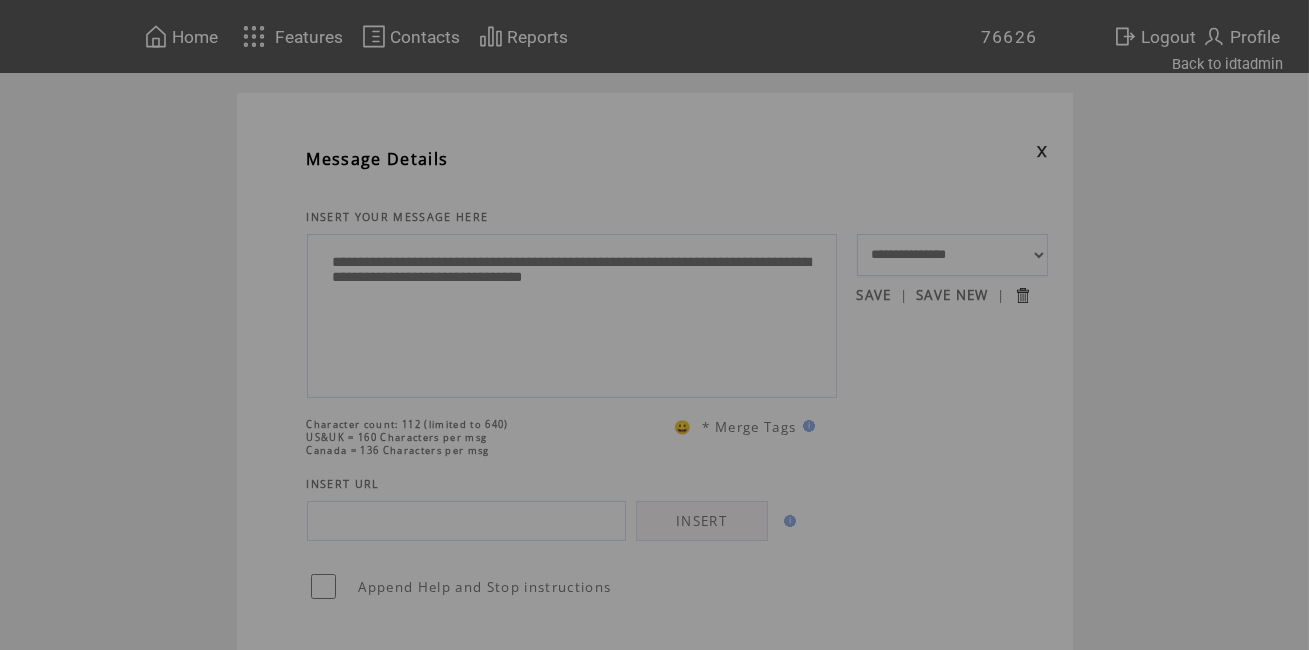 scroll, scrollTop: 0, scrollLeft: 0, axis: both 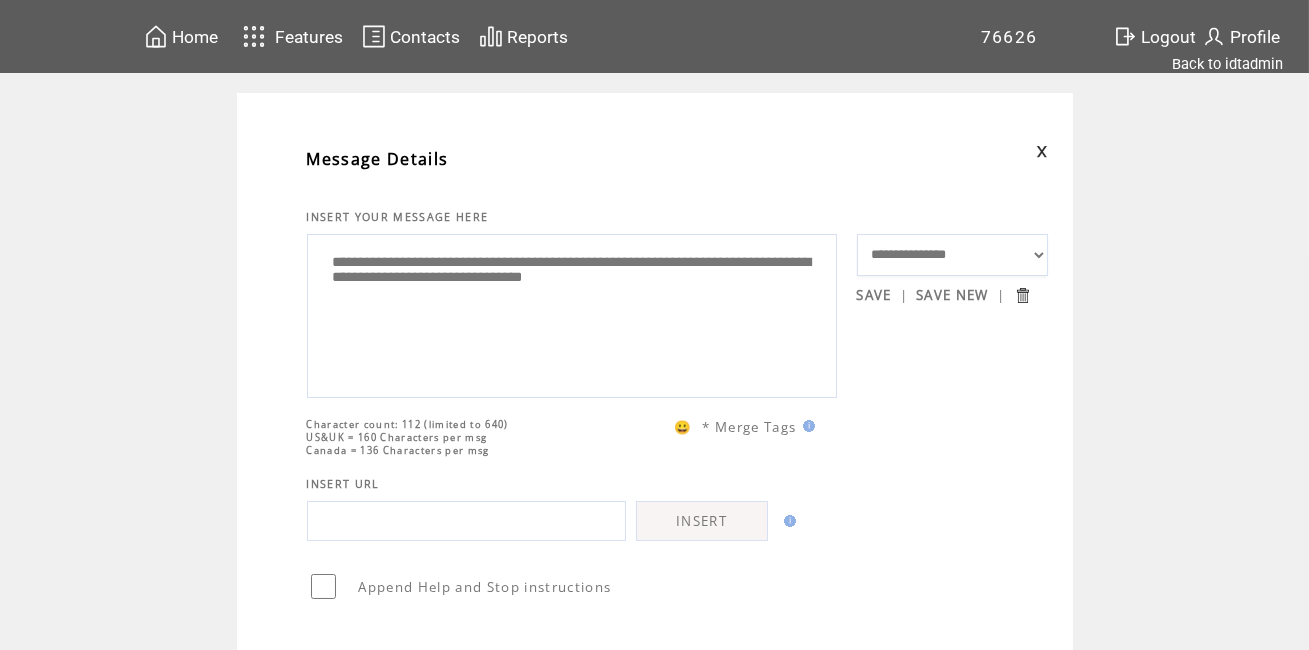 click on "**********" at bounding box center (572, 313) 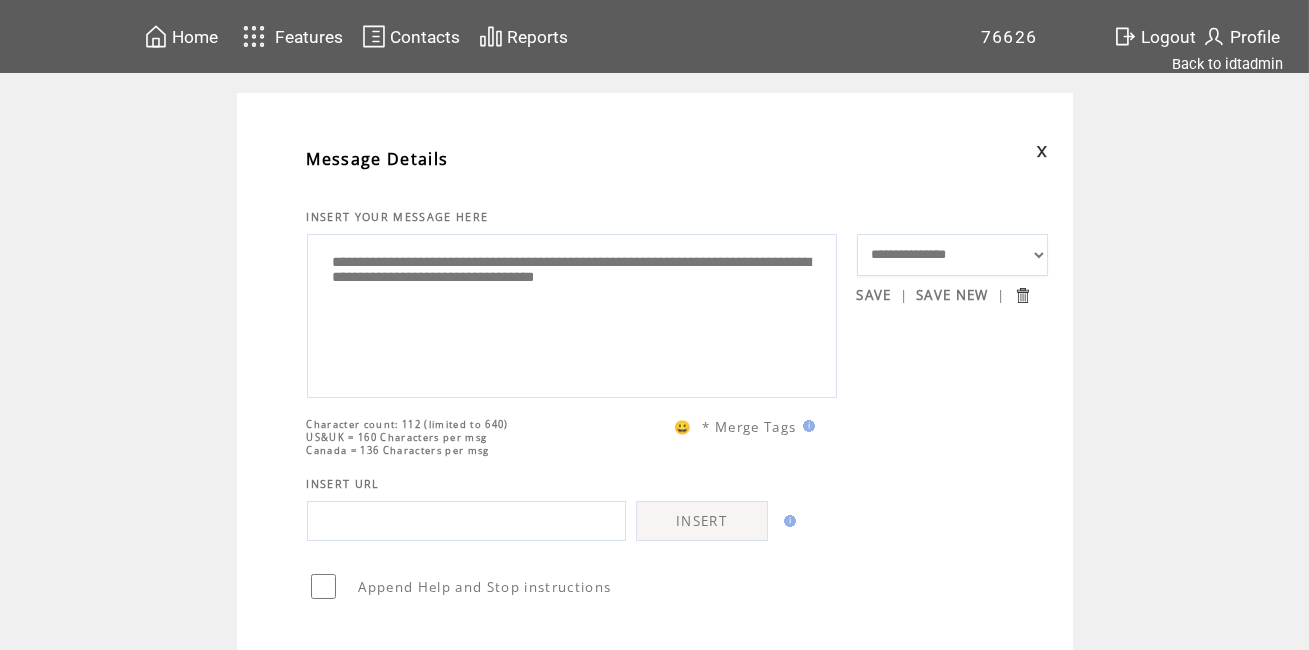paste on "**********" 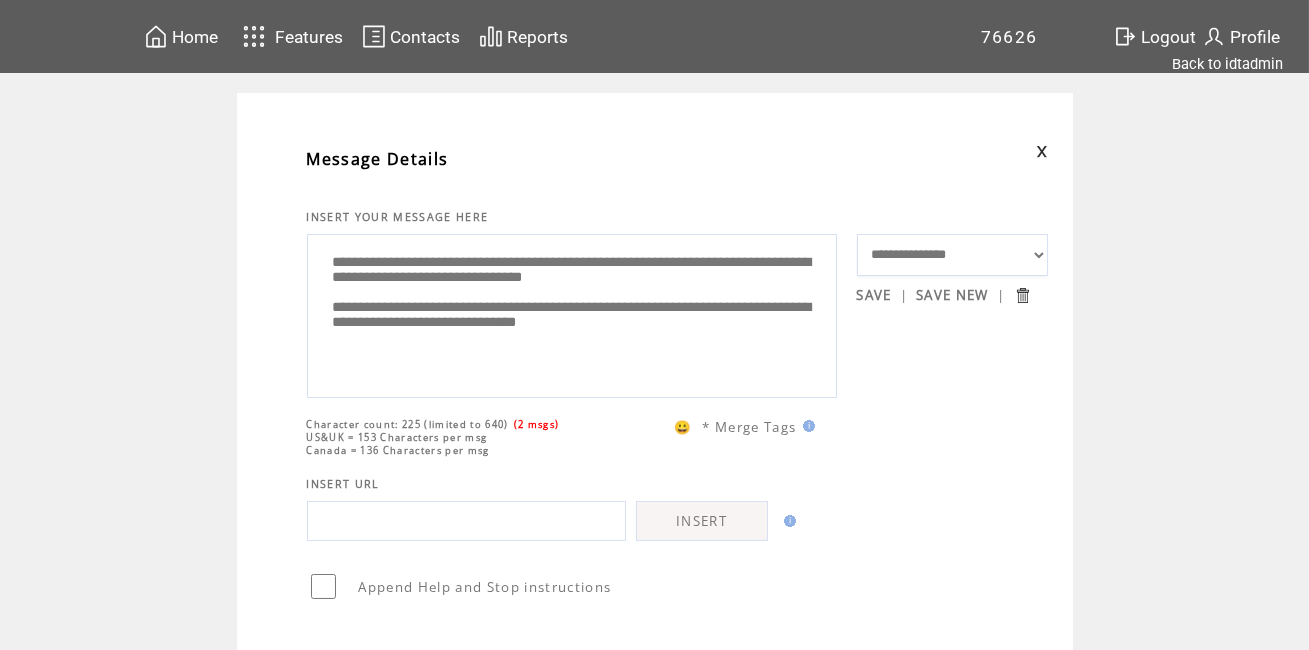 drag, startPoint x: 772, startPoint y: 345, endPoint x: 319, endPoint y: 329, distance: 453.28247 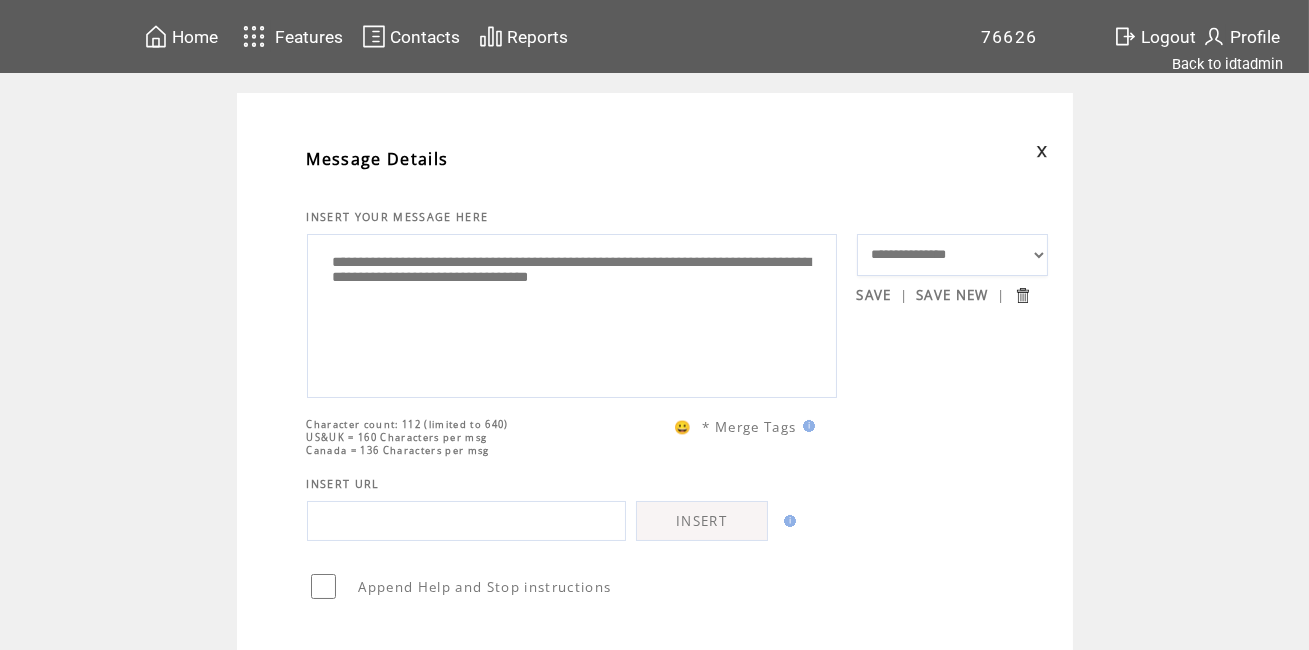 type on "**********" 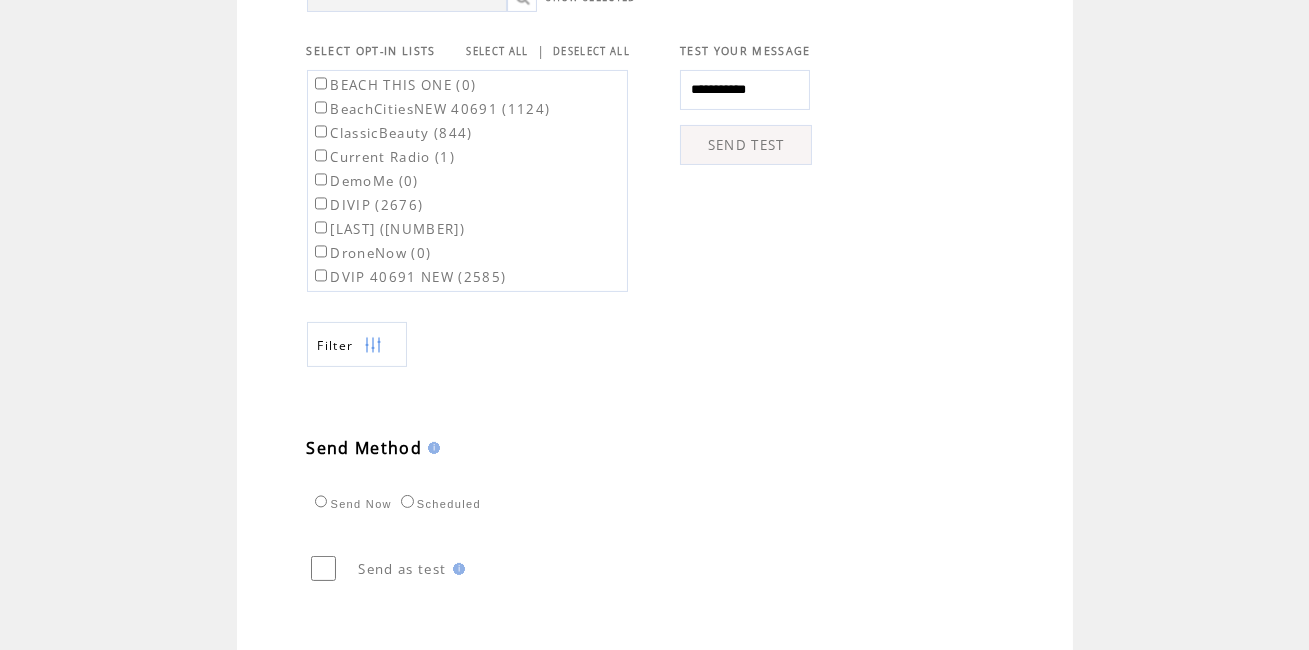 scroll, scrollTop: 835, scrollLeft: 0, axis: vertical 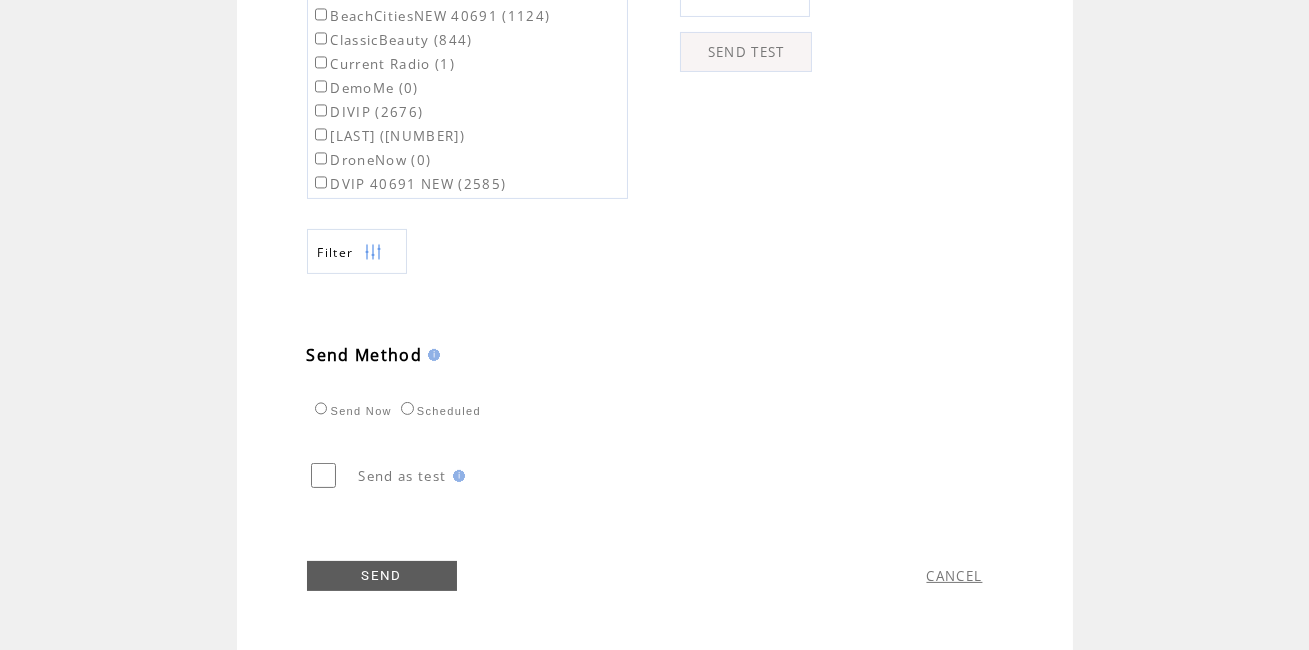click on "SEND" at bounding box center [382, 576] 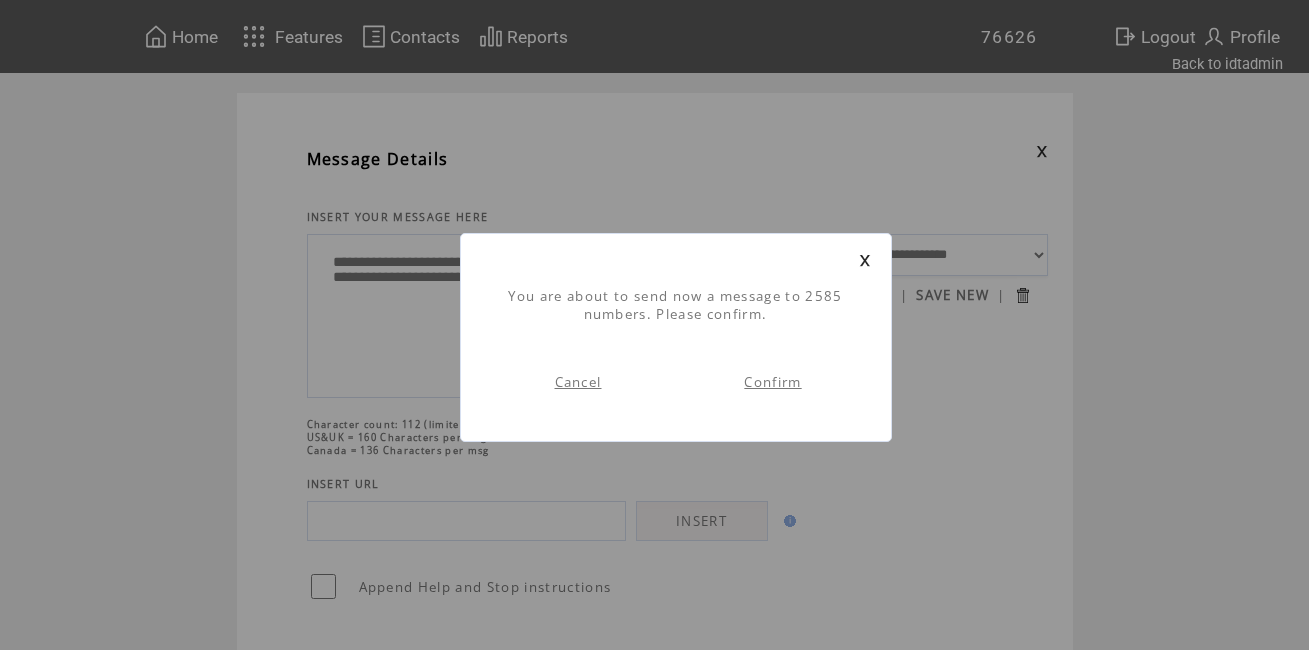 scroll, scrollTop: 0, scrollLeft: 0, axis: both 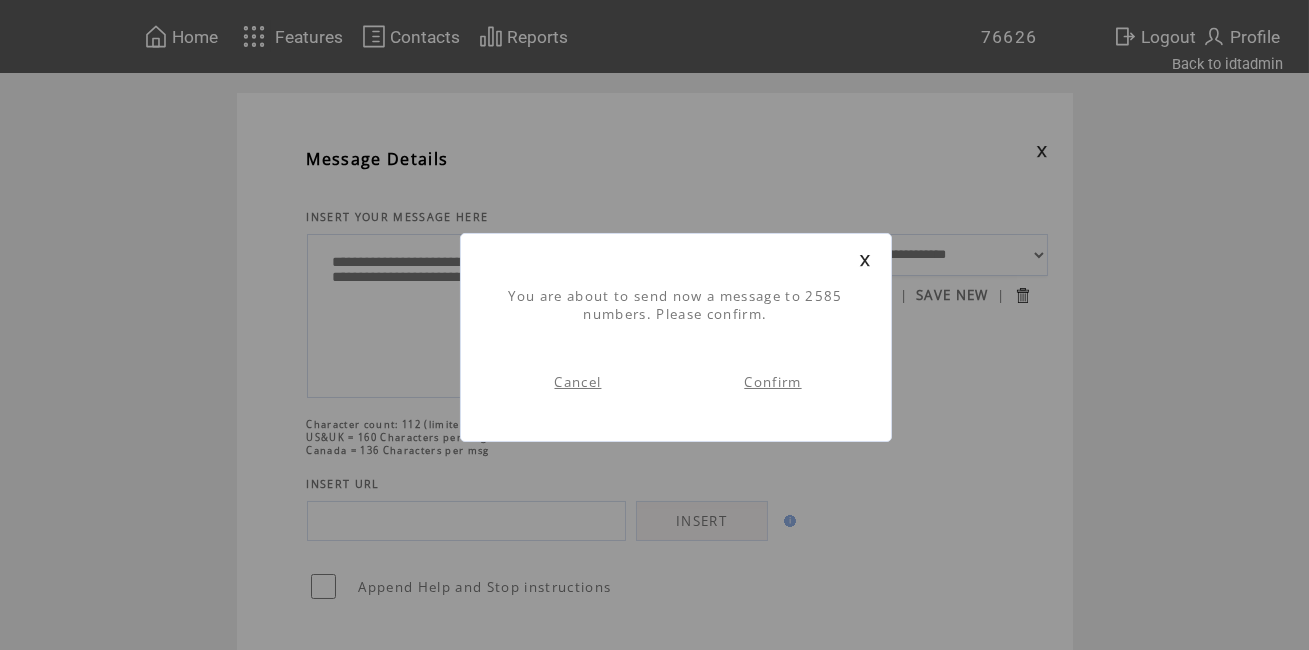 click on "Confirm" at bounding box center [772, 382] 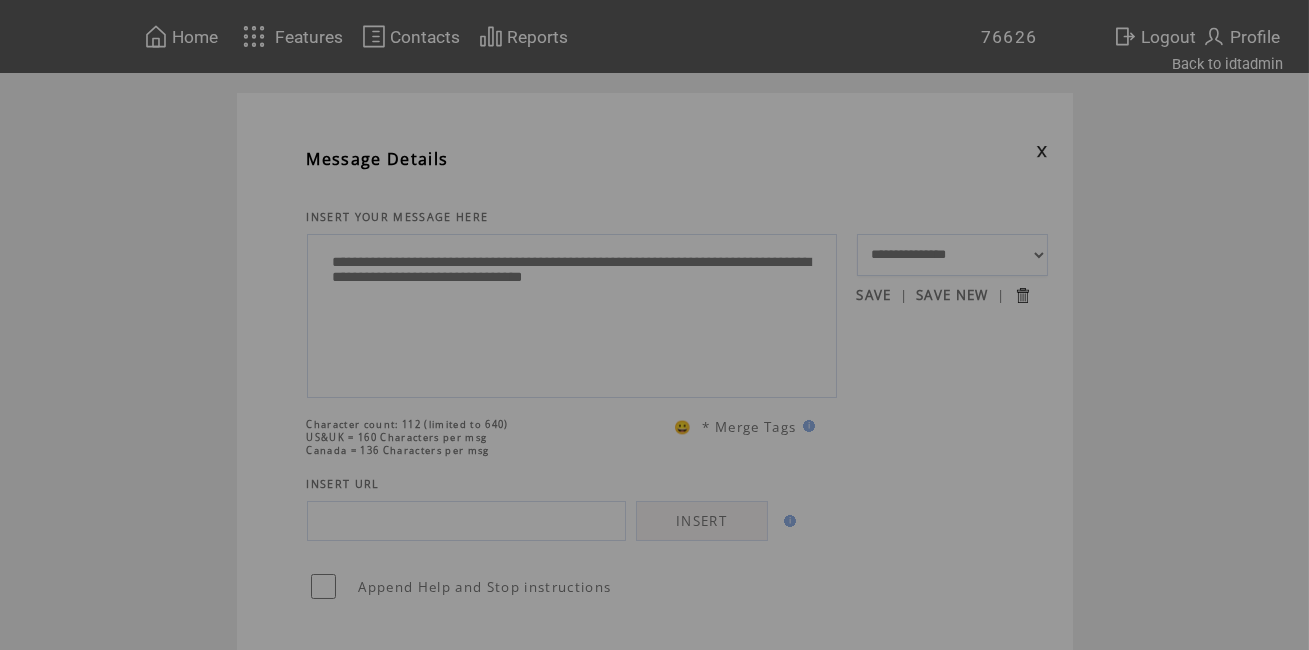 scroll, scrollTop: 0, scrollLeft: 0, axis: both 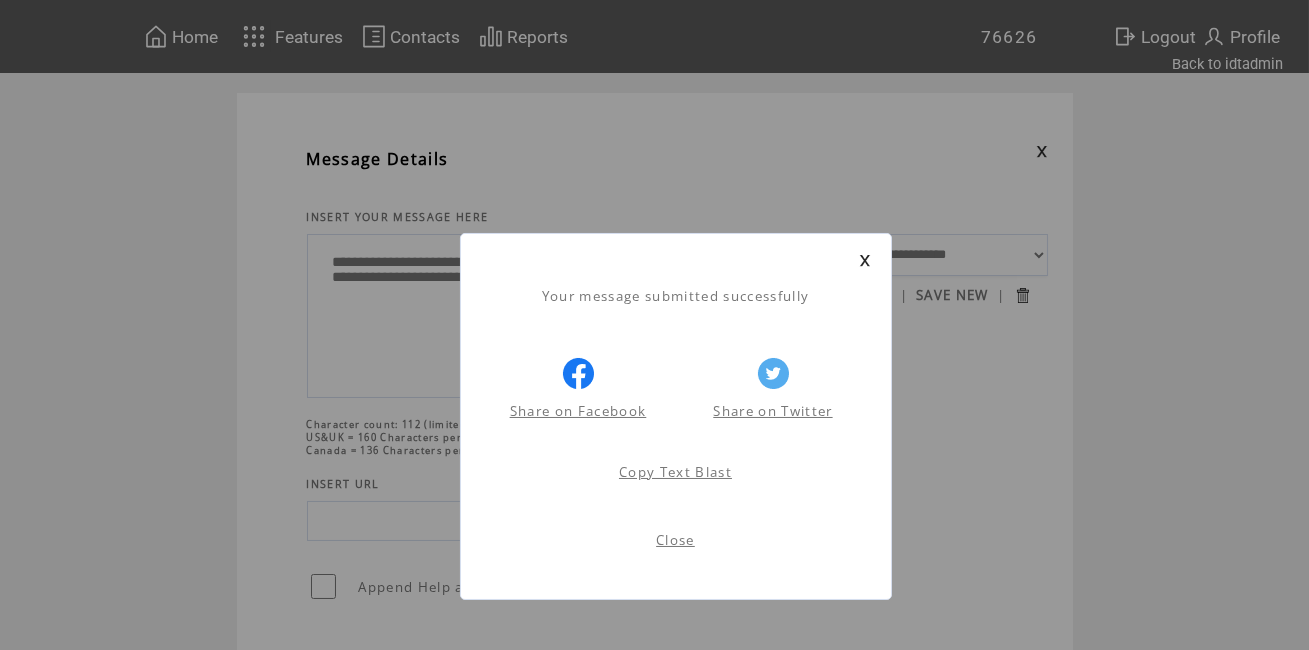 click on "Close" at bounding box center [675, 540] 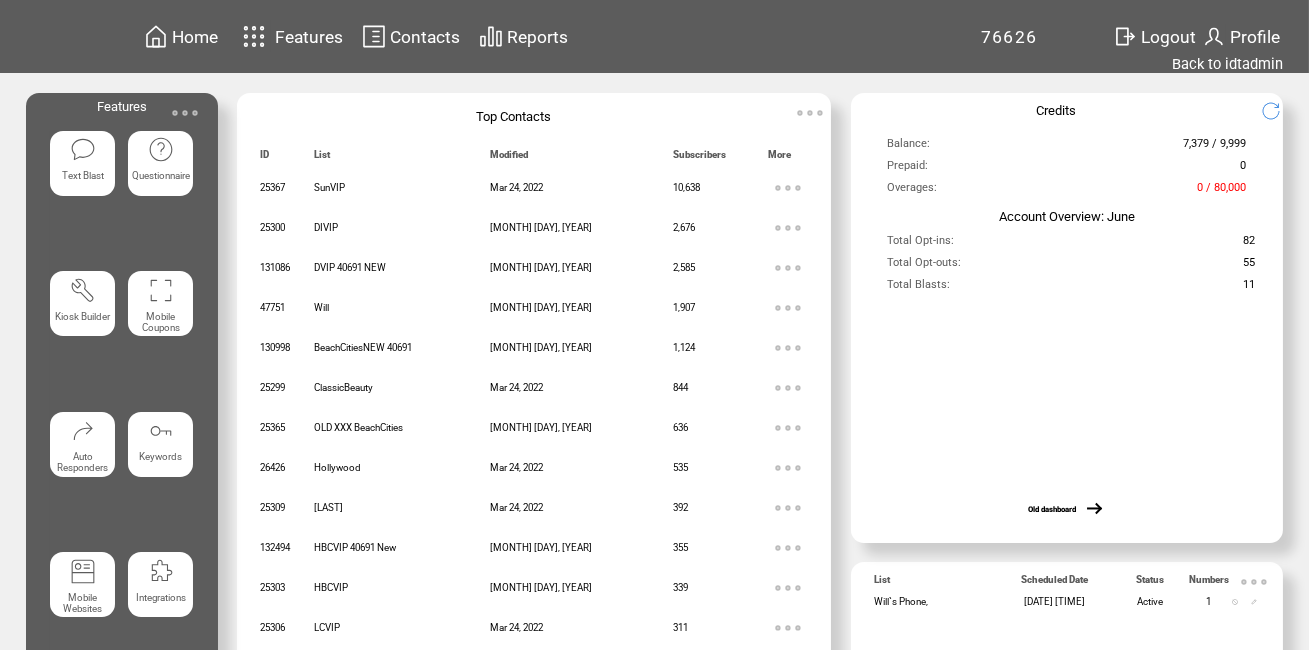scroll, scrollTop: 0, scrollLeft: 0, axis: both 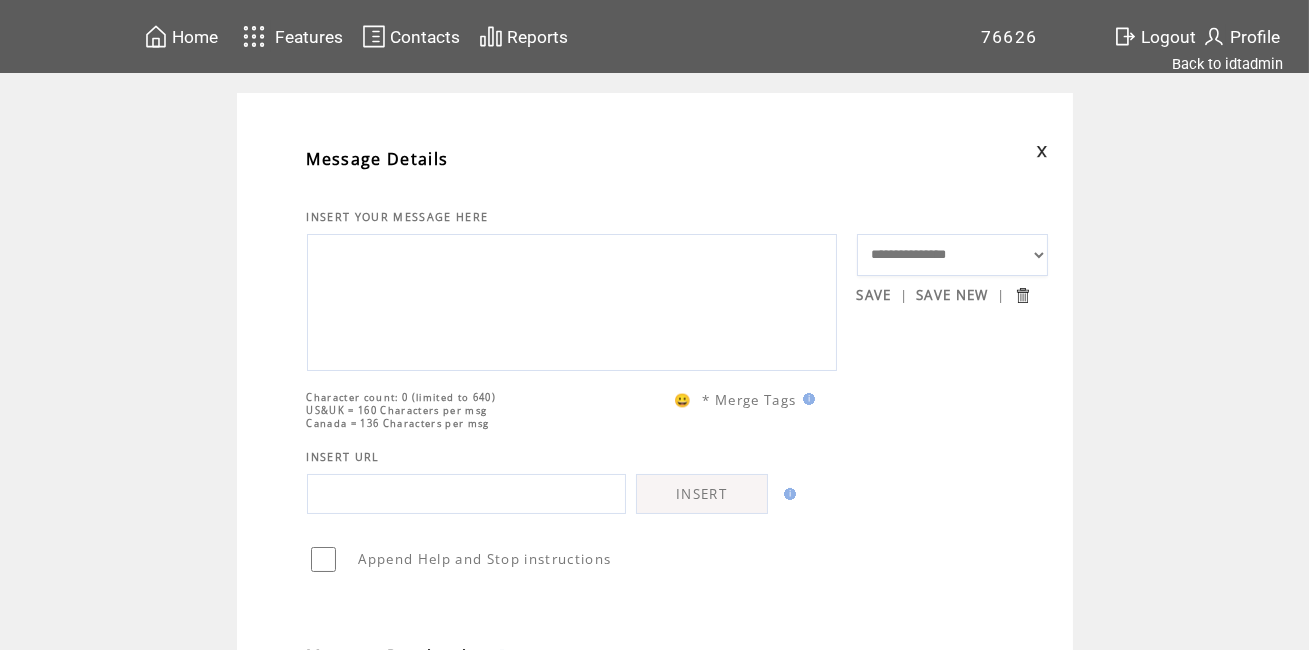 click at bounding box center [572, 300] 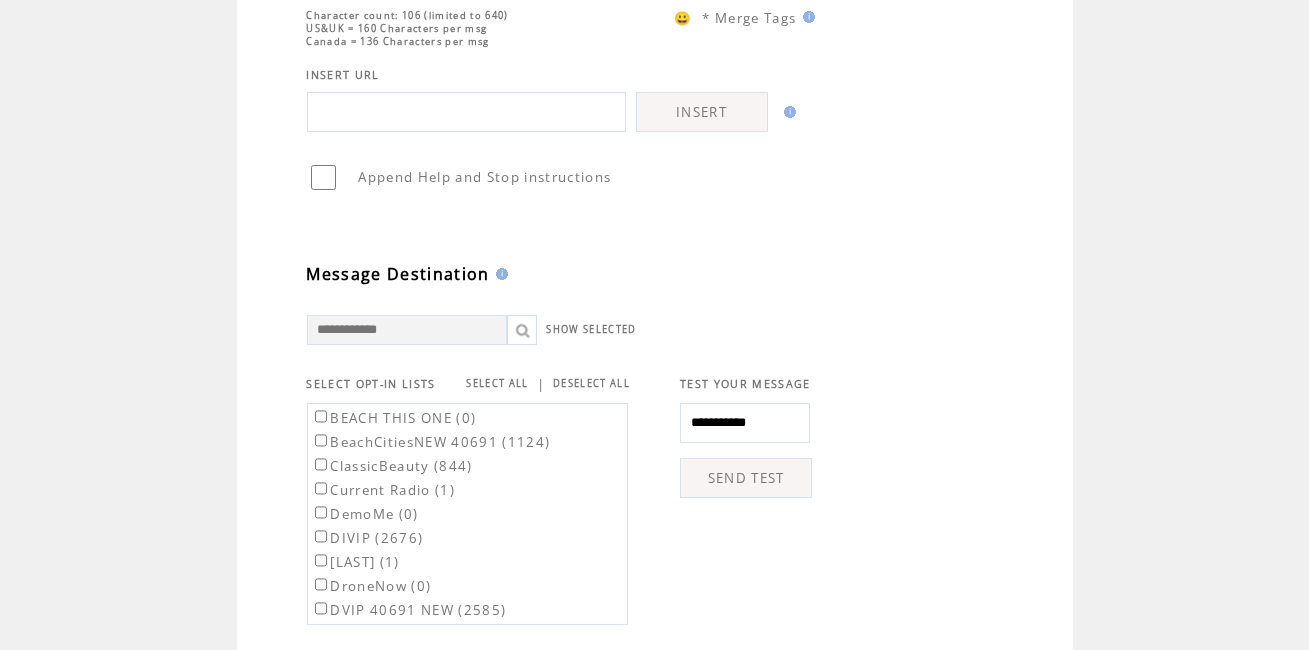 scroll, scrollTop: 380, scrollLeft: 0, axis: vertical 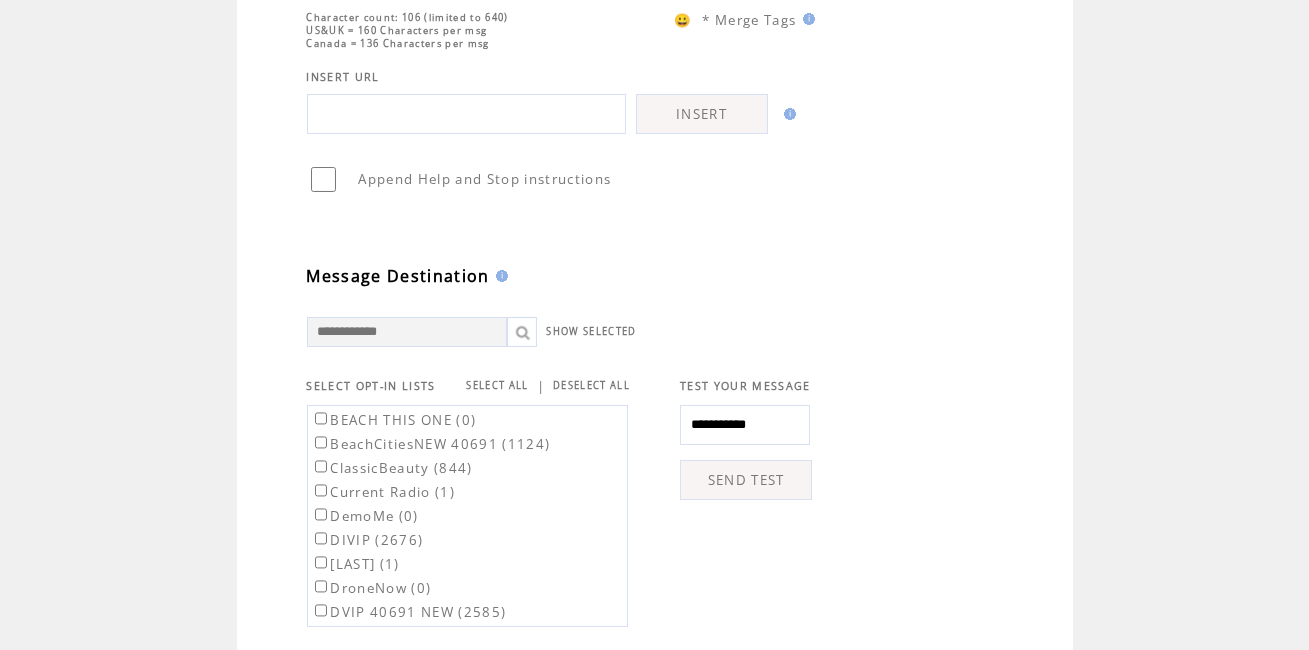 type on "**********" 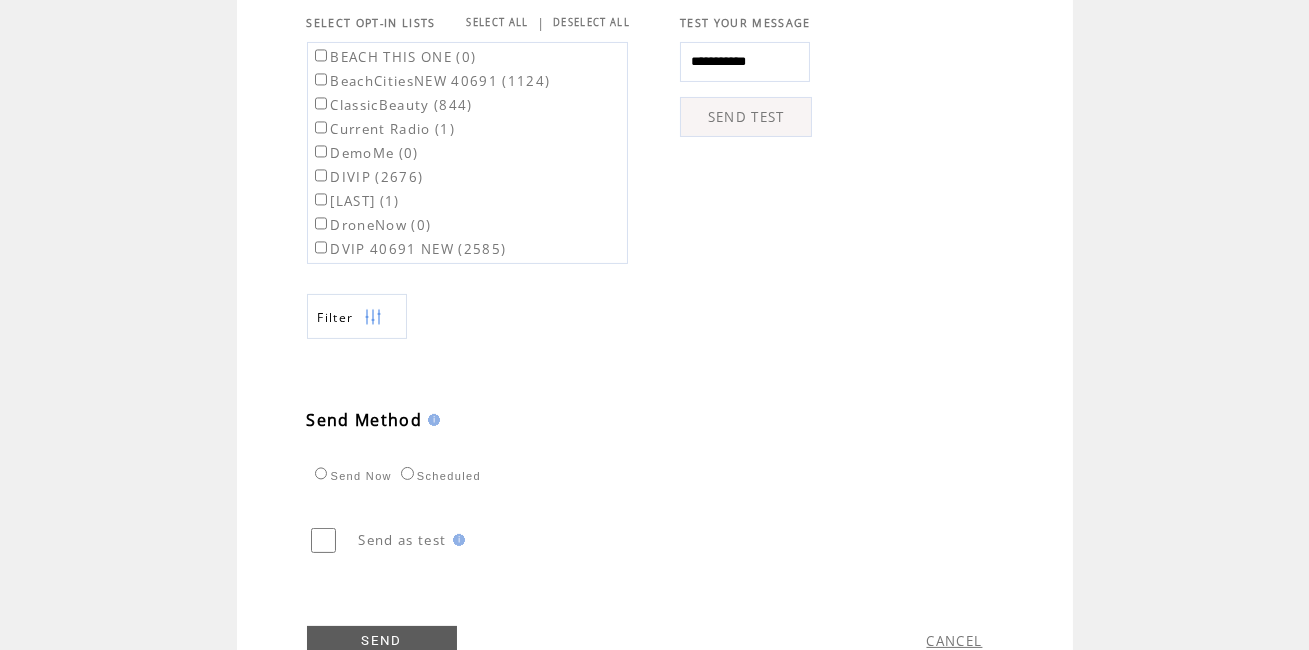 scroll, scrollTop: 835, scrollLeft: 0, axis: vertical 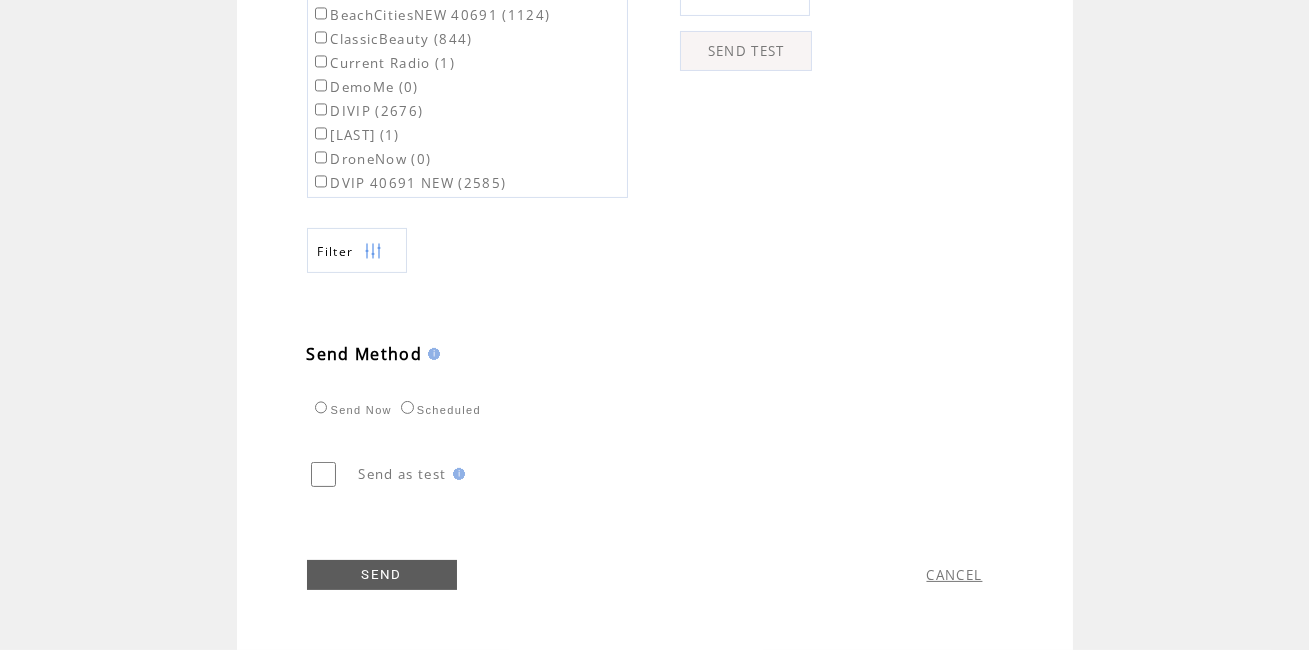 click on "SEND" at bounding box center [382, 575] 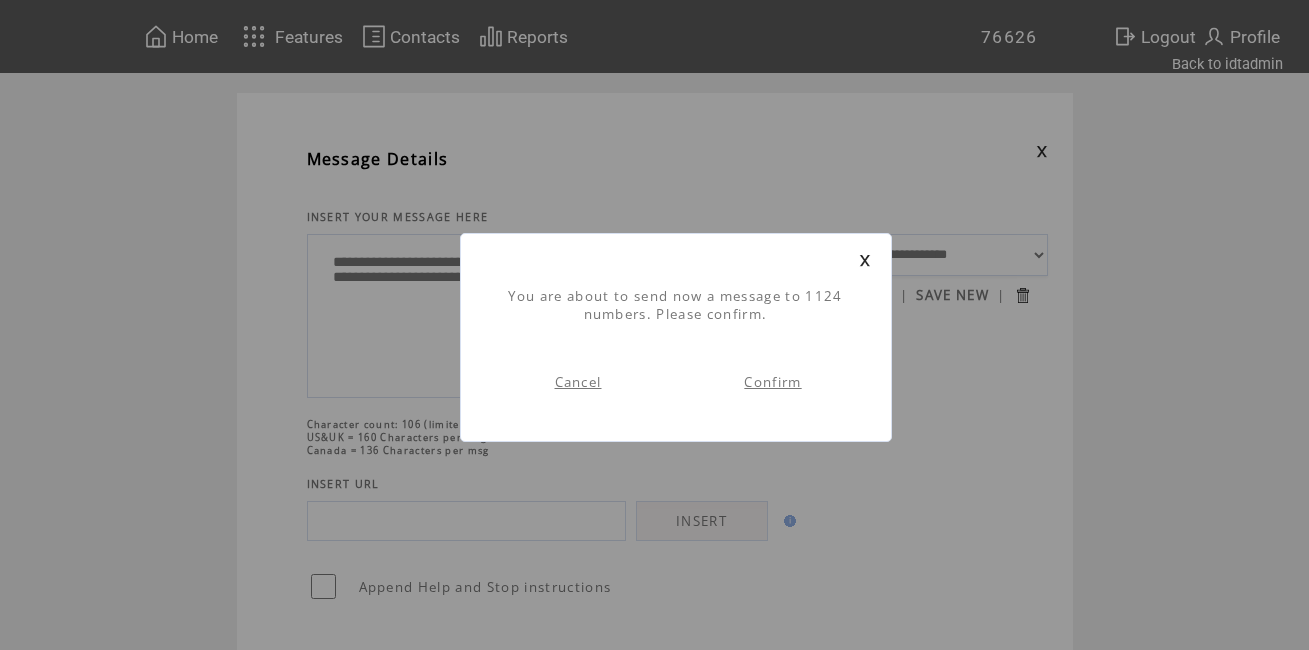 scroll, scrollTop: 0, scrollLeft: 0, axis: both 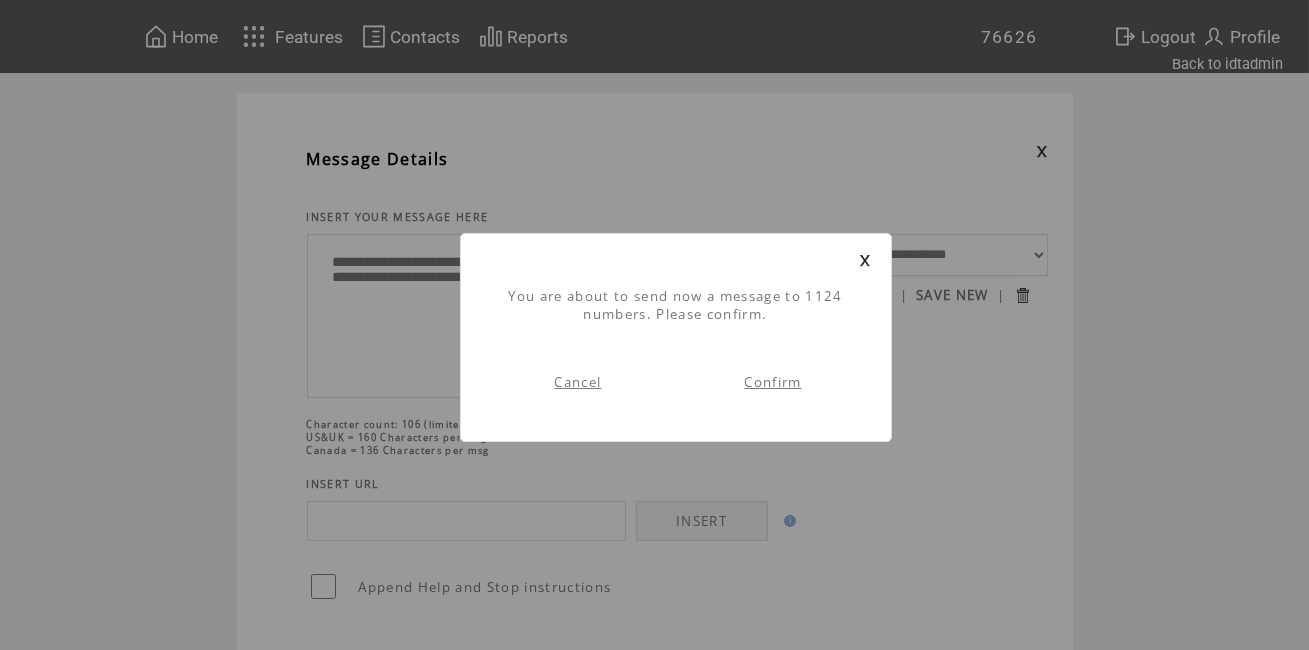 click on "Confirm" at bounding box center [772, 382] 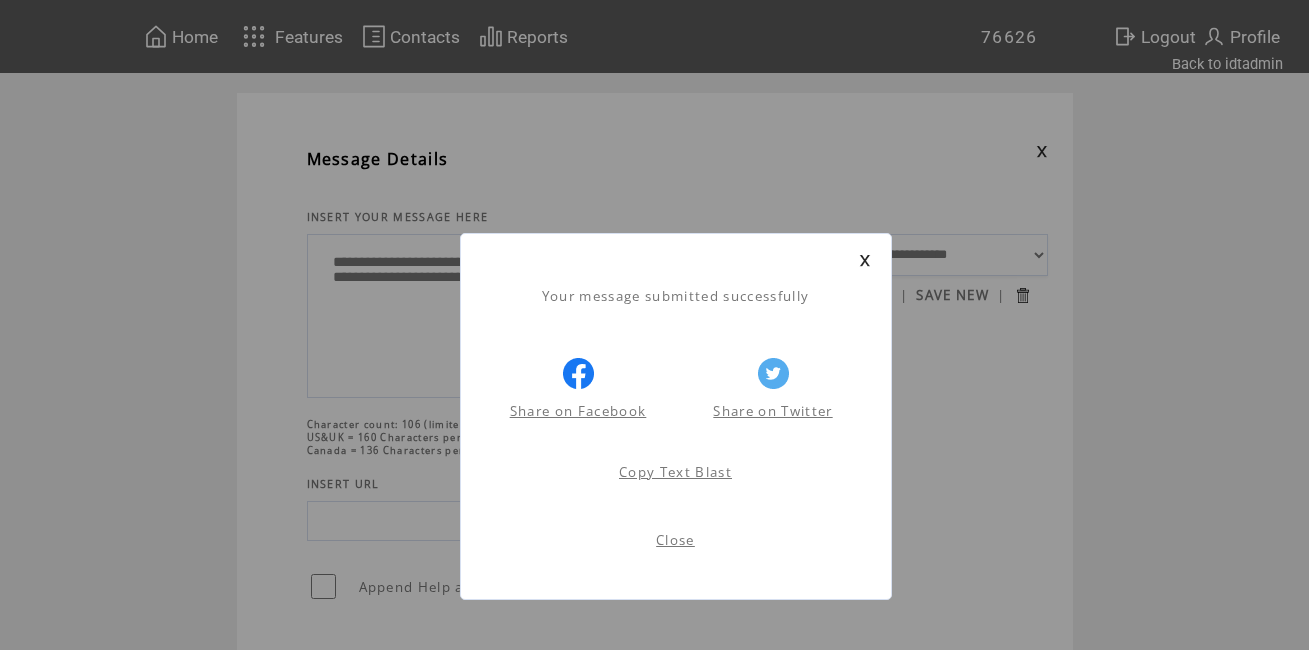scroll, scrollTop: 0, scrollLeft: 0, axis: both 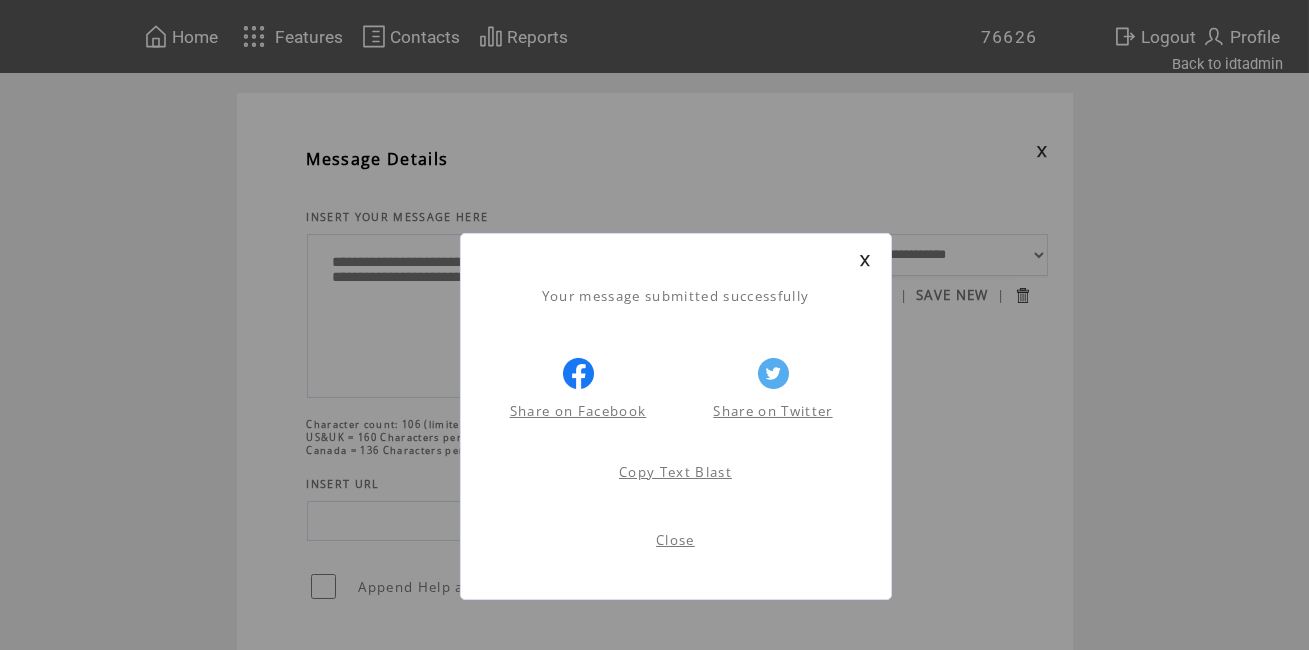 click on "Close" at bounding box center [675, 540] 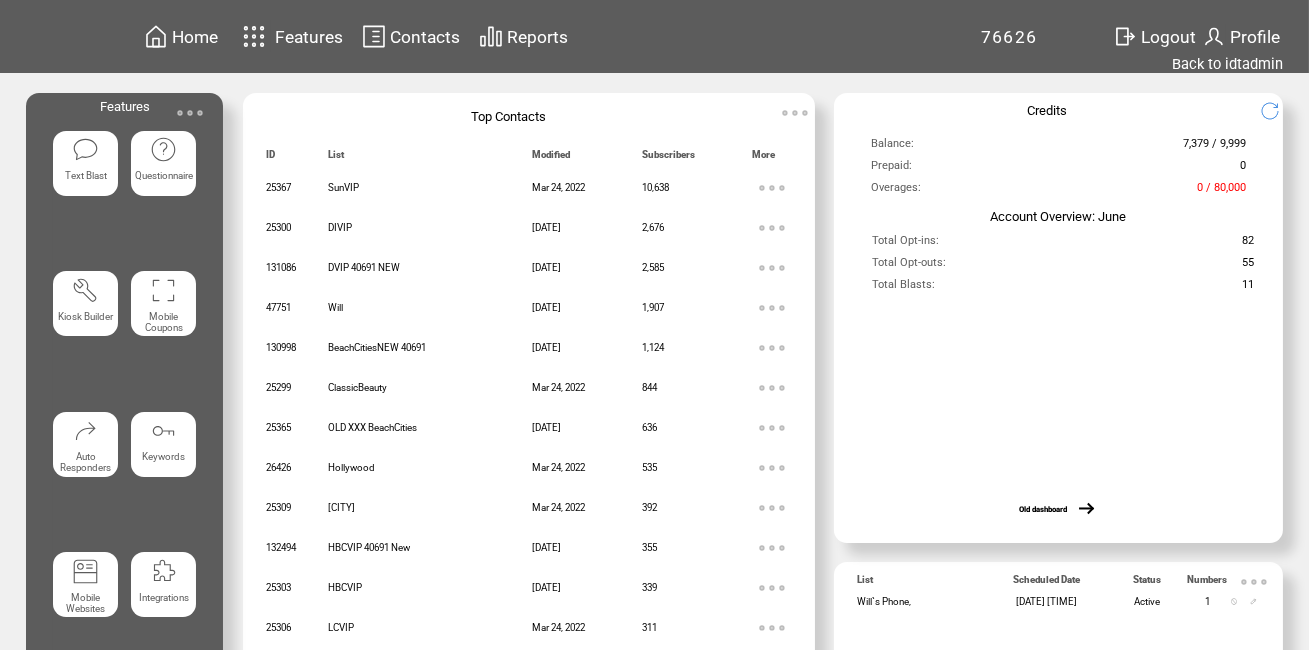 scroll, scrollTop: 0, scrollLeft: 0, axis: both 